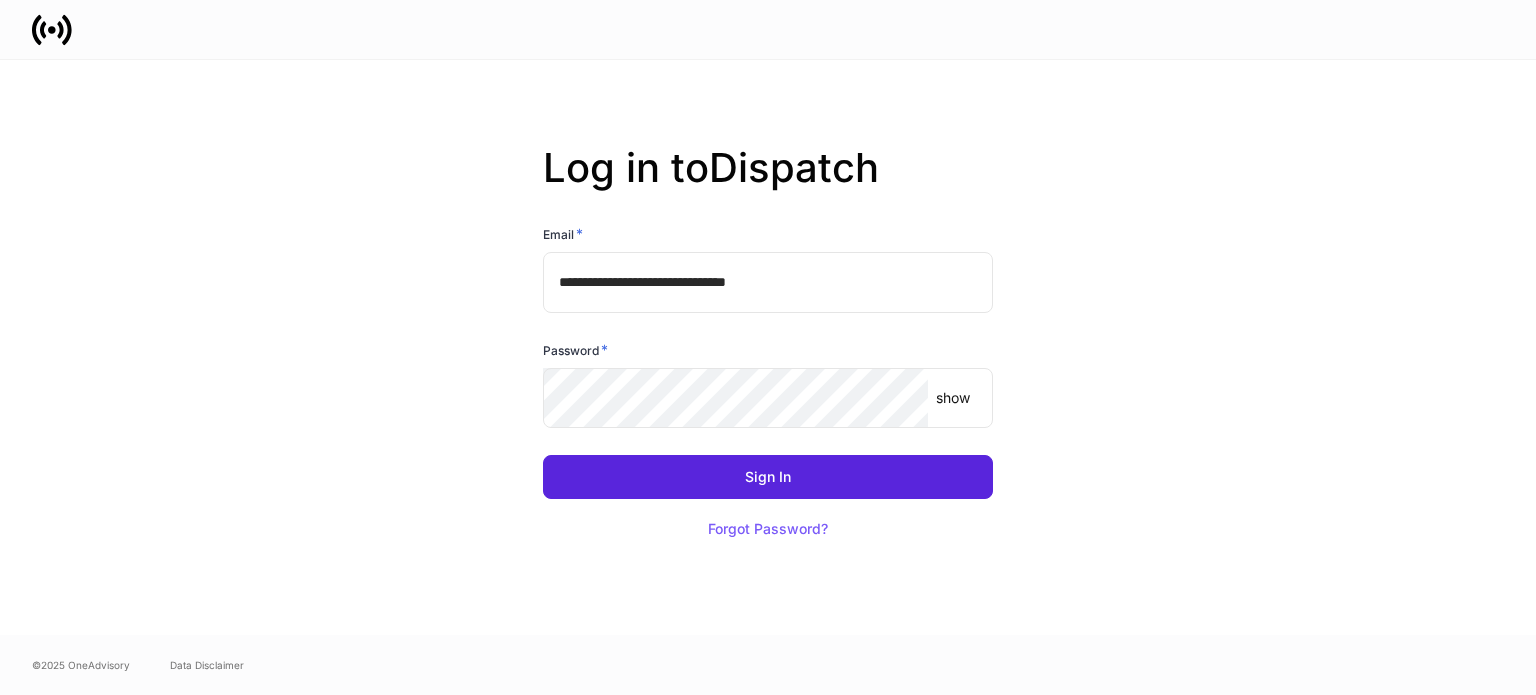 scroll, scrollTop: 0, scrollLeft: 0, axis: both 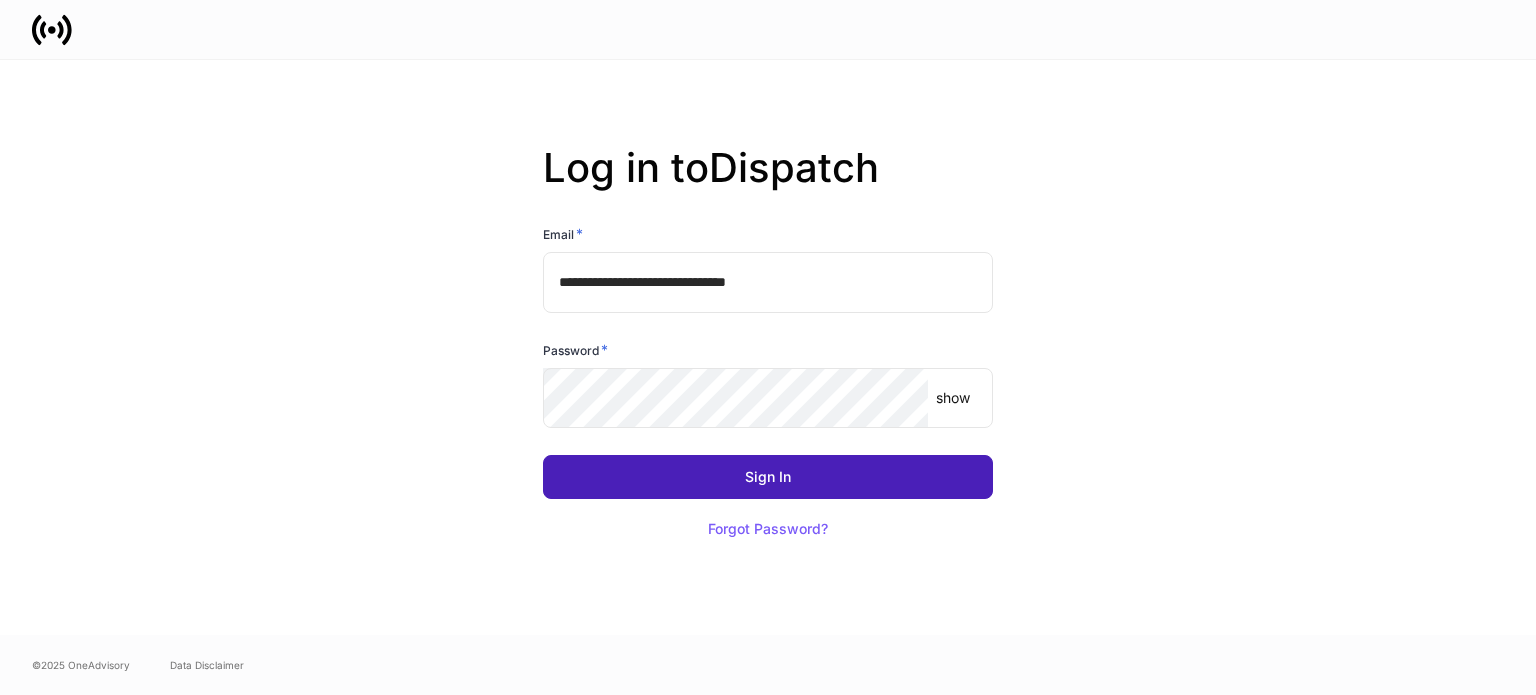 click on "Sign In" at bounding box center (768, 477) 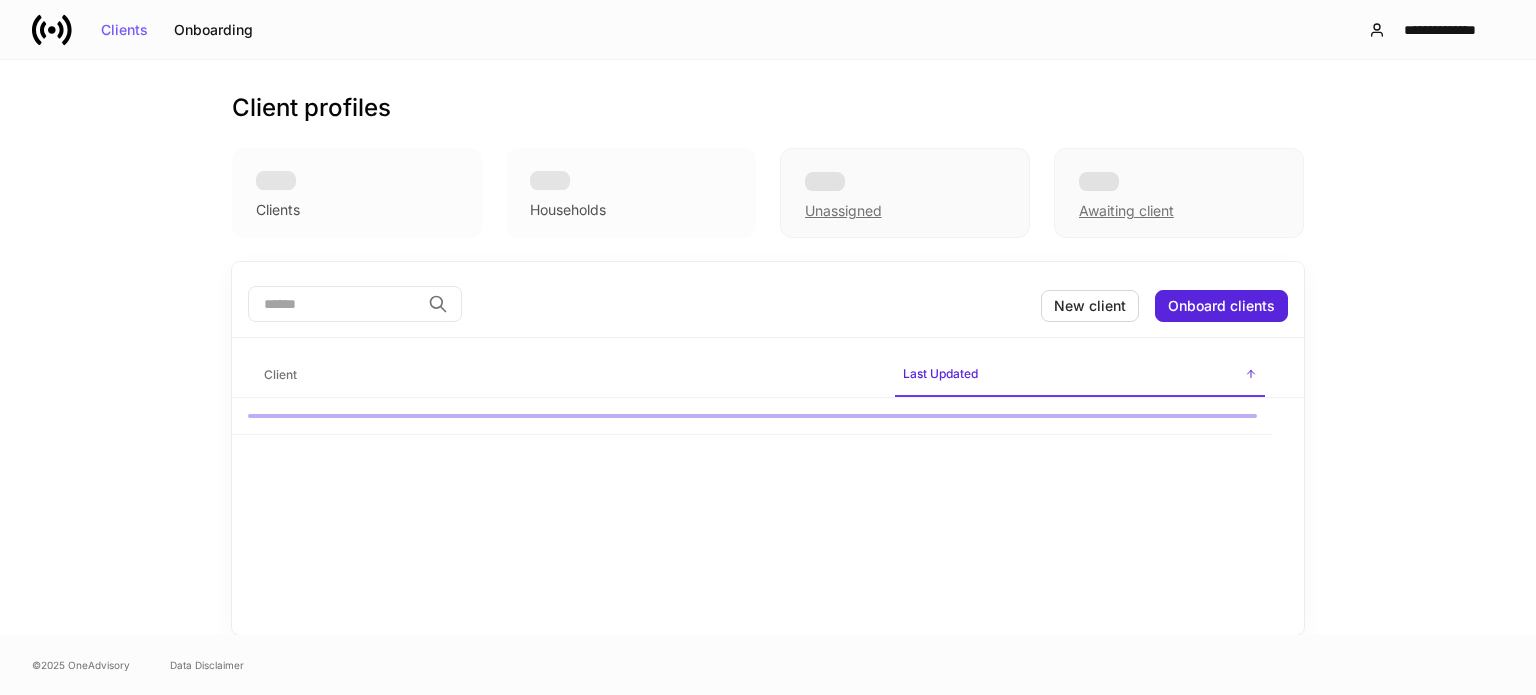 scroll, scrollTop: 0, scrollLeft: 0, axis: both 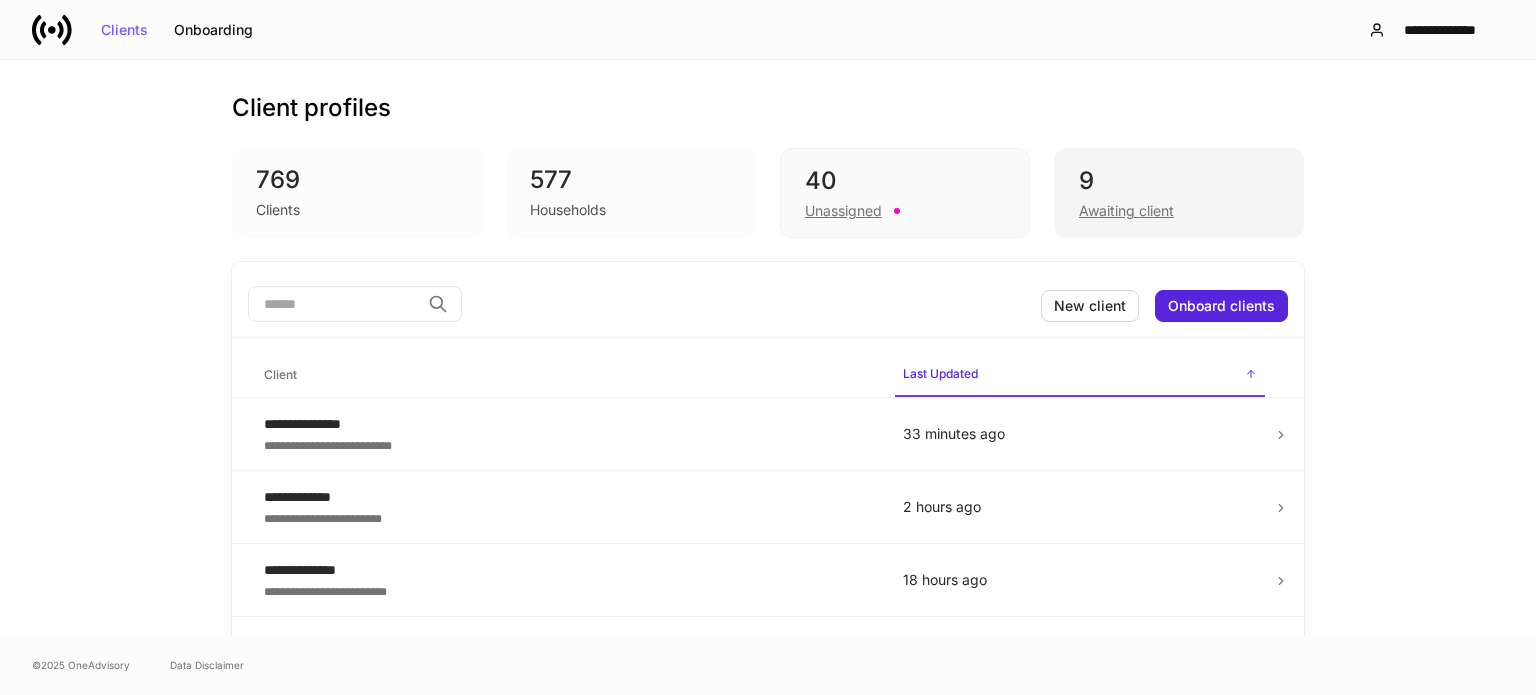click on "Awaiting client" at bounding box center [1179, 209] 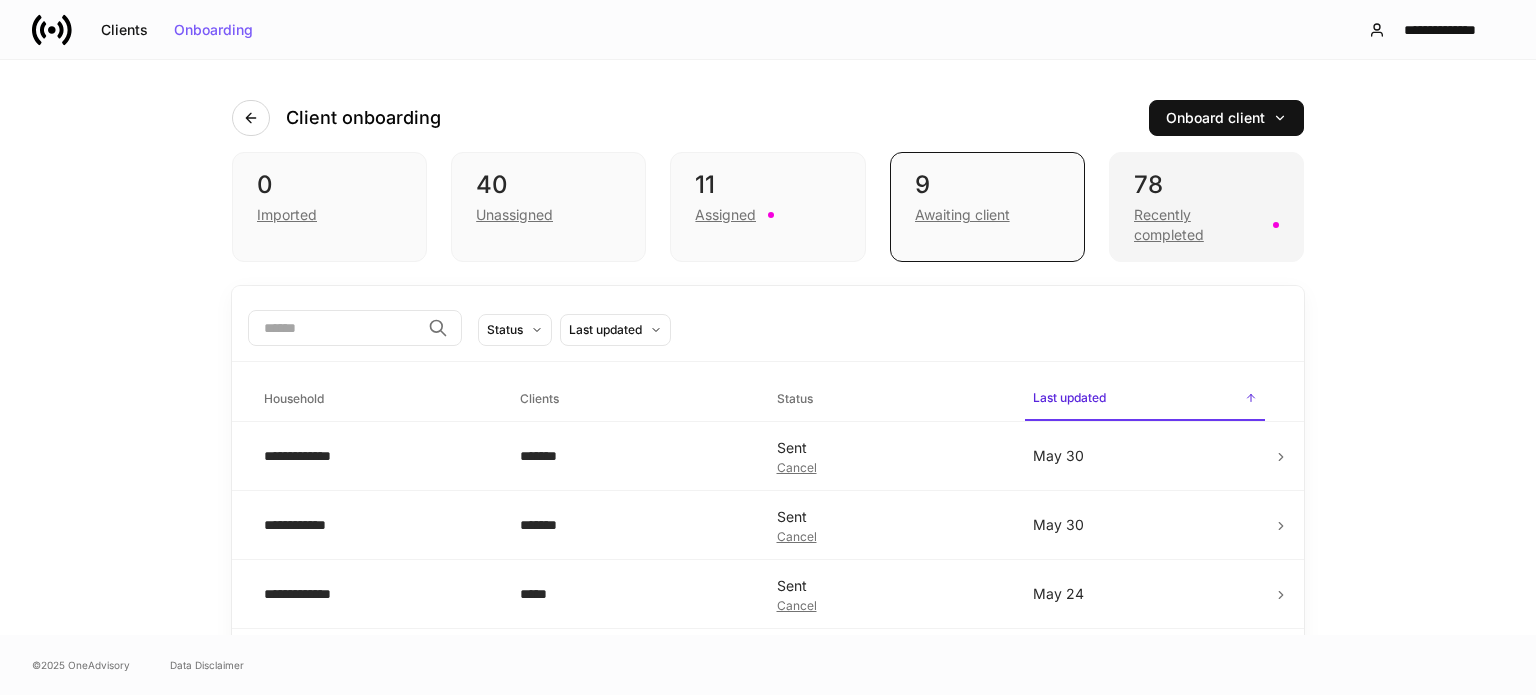 click on "Recently completed" at bounding box center (1197, 225) 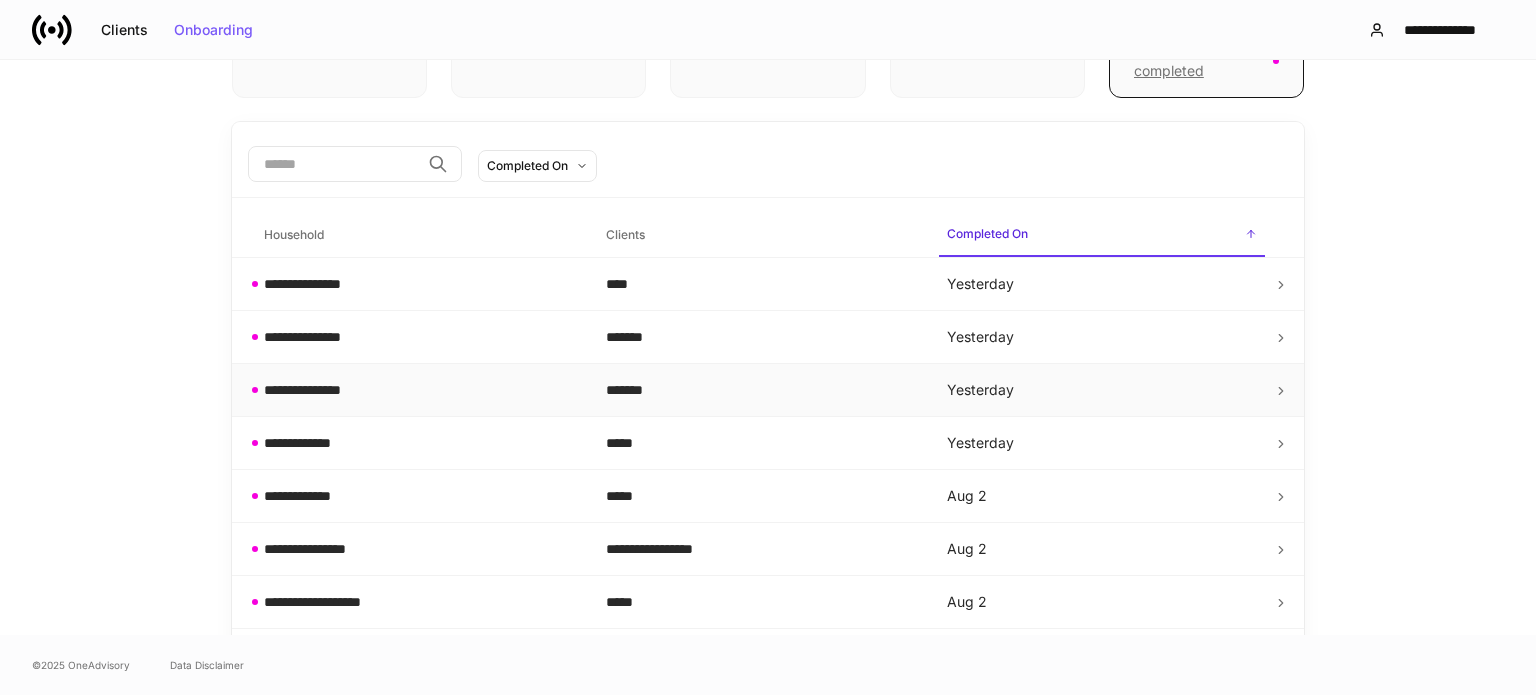 scroll, scrollTop: 200, scrollLeft: 0, axis: vertical 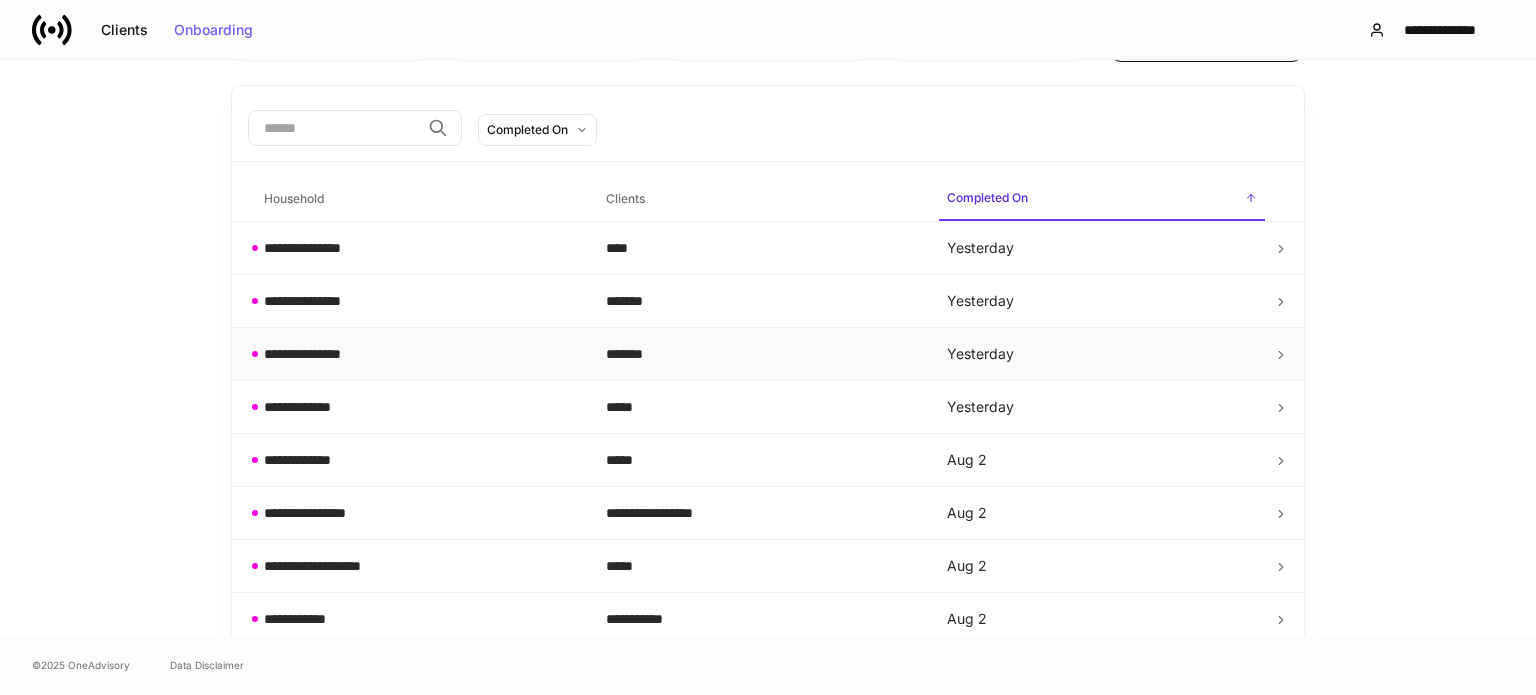 click on "**********" at bounding box center [419, 354] 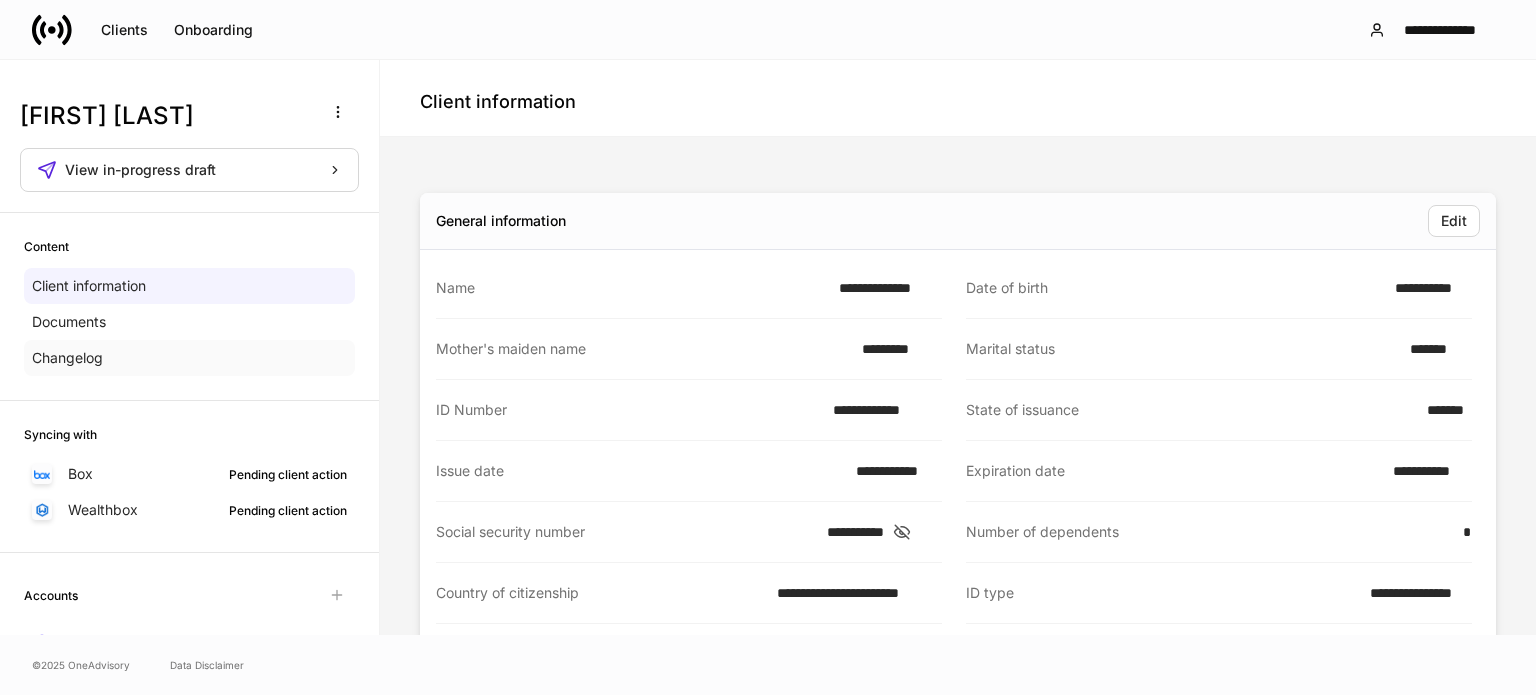 click on "Changelog" at bounding box center (67, 358) 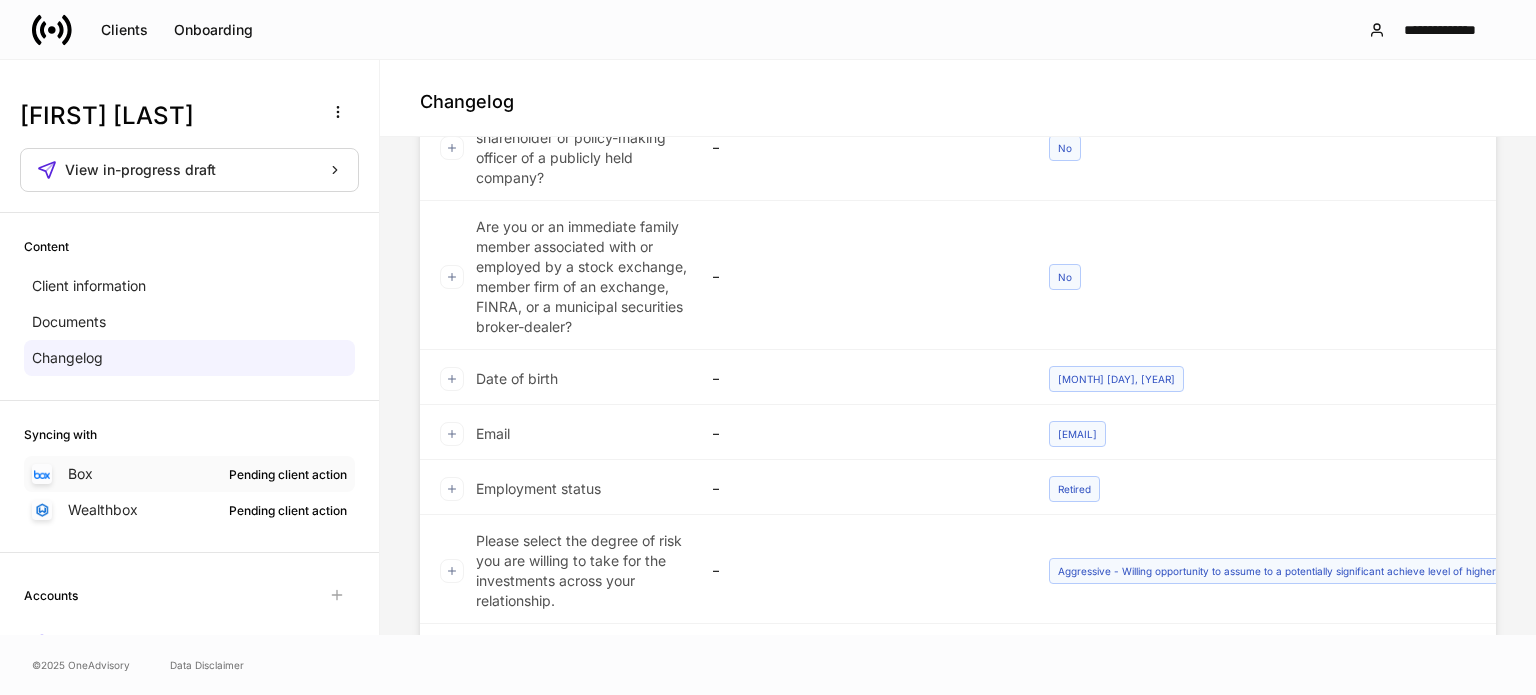 scroll, scrollTop: 343, scrollLeft: 0, axis: vertical 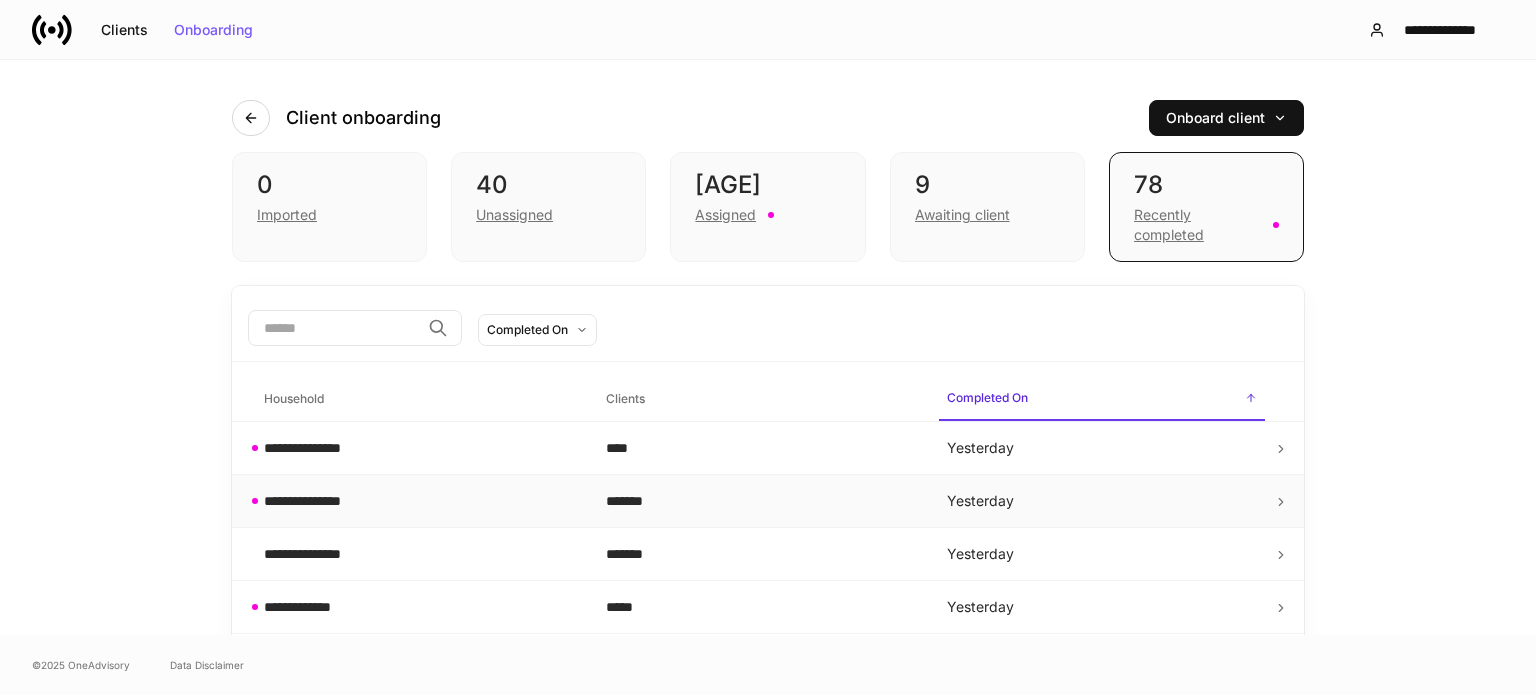 click on "**********" at bounding box center [317, 501] 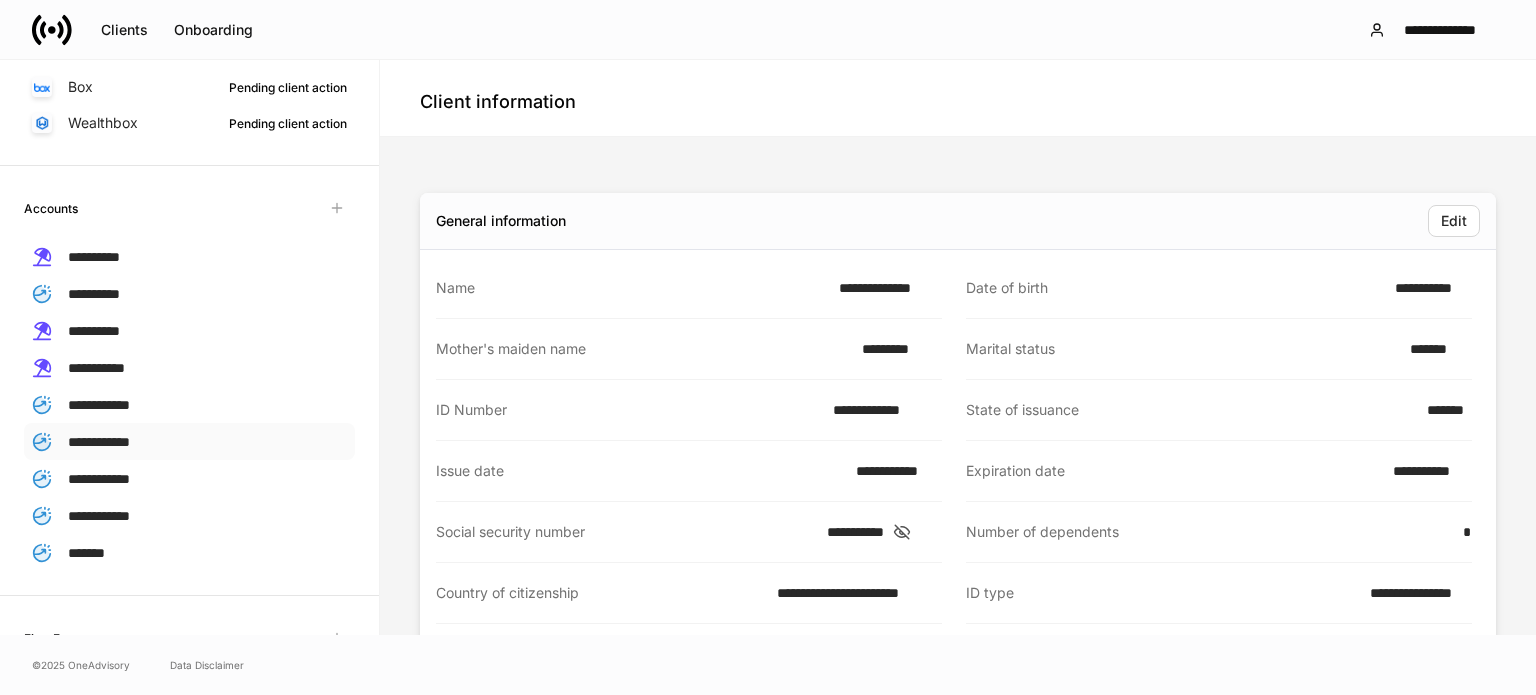 scroll, scrollTop: 400, scrollLeft: 0, axis: vertical 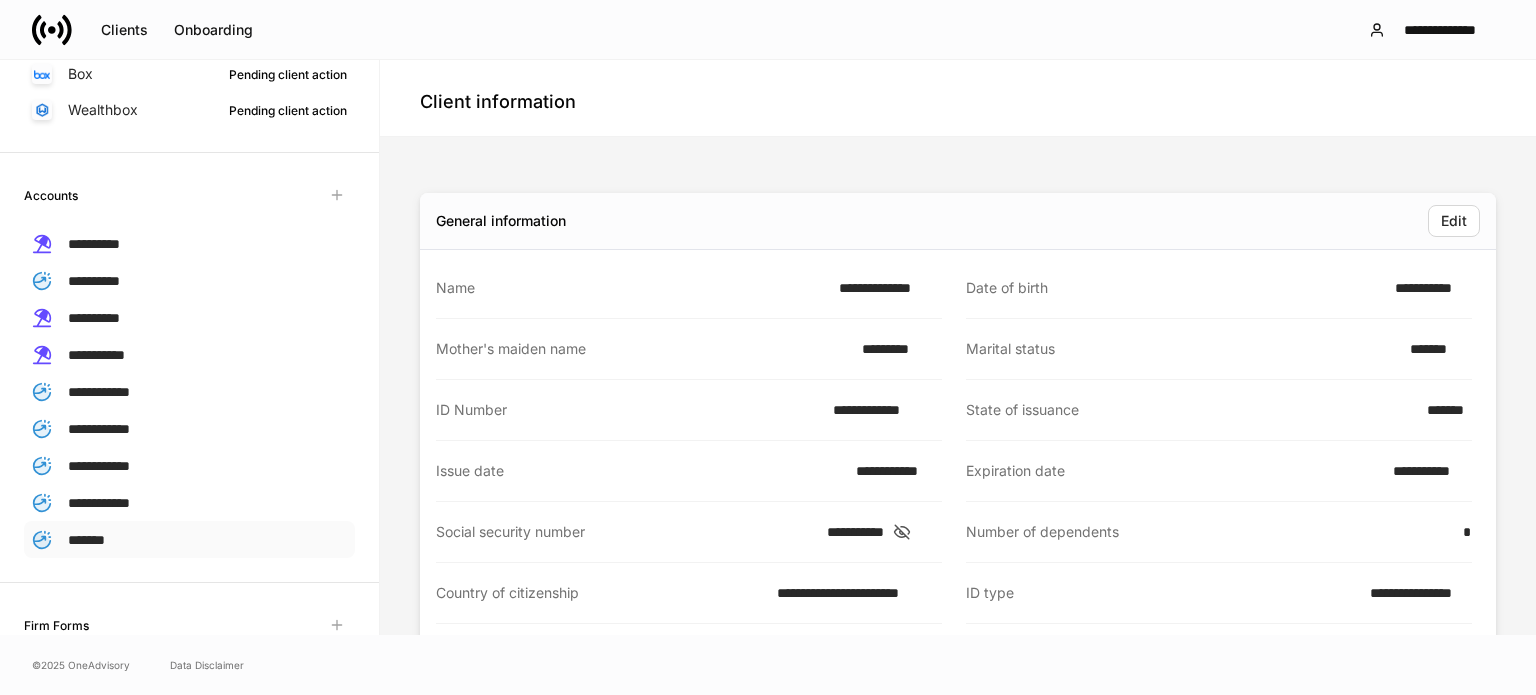 click on "*******" at bounding box center [189, 539] 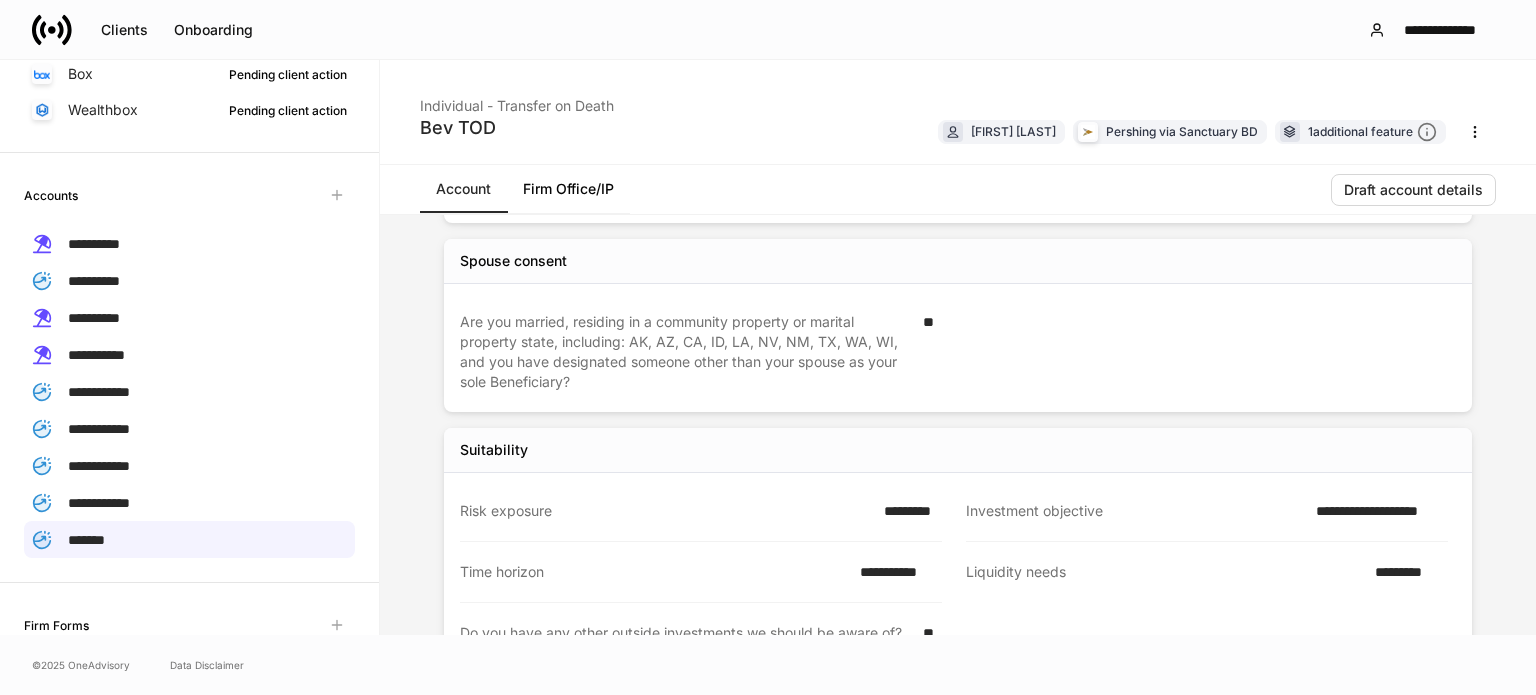 scroll, scrollTop: 500, scrollLeft: 0, axis: vertical 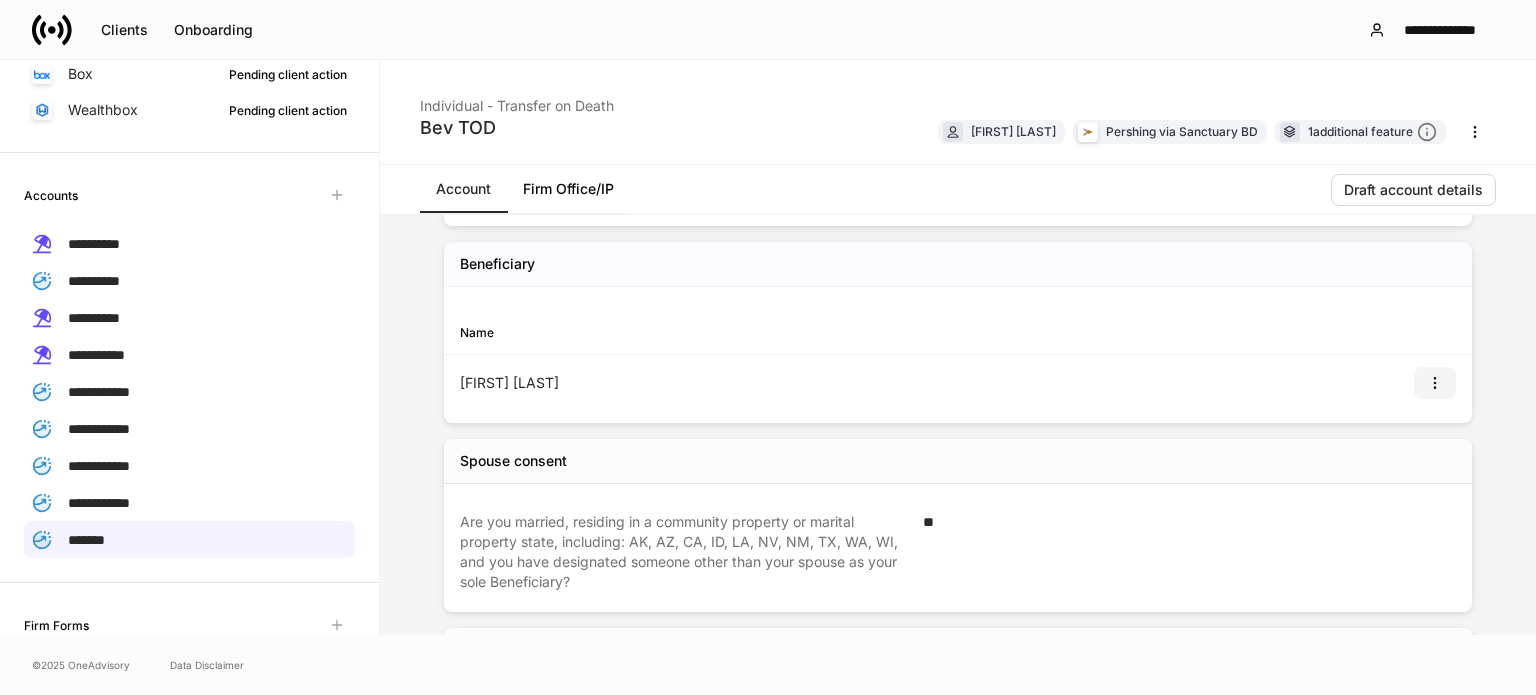 click 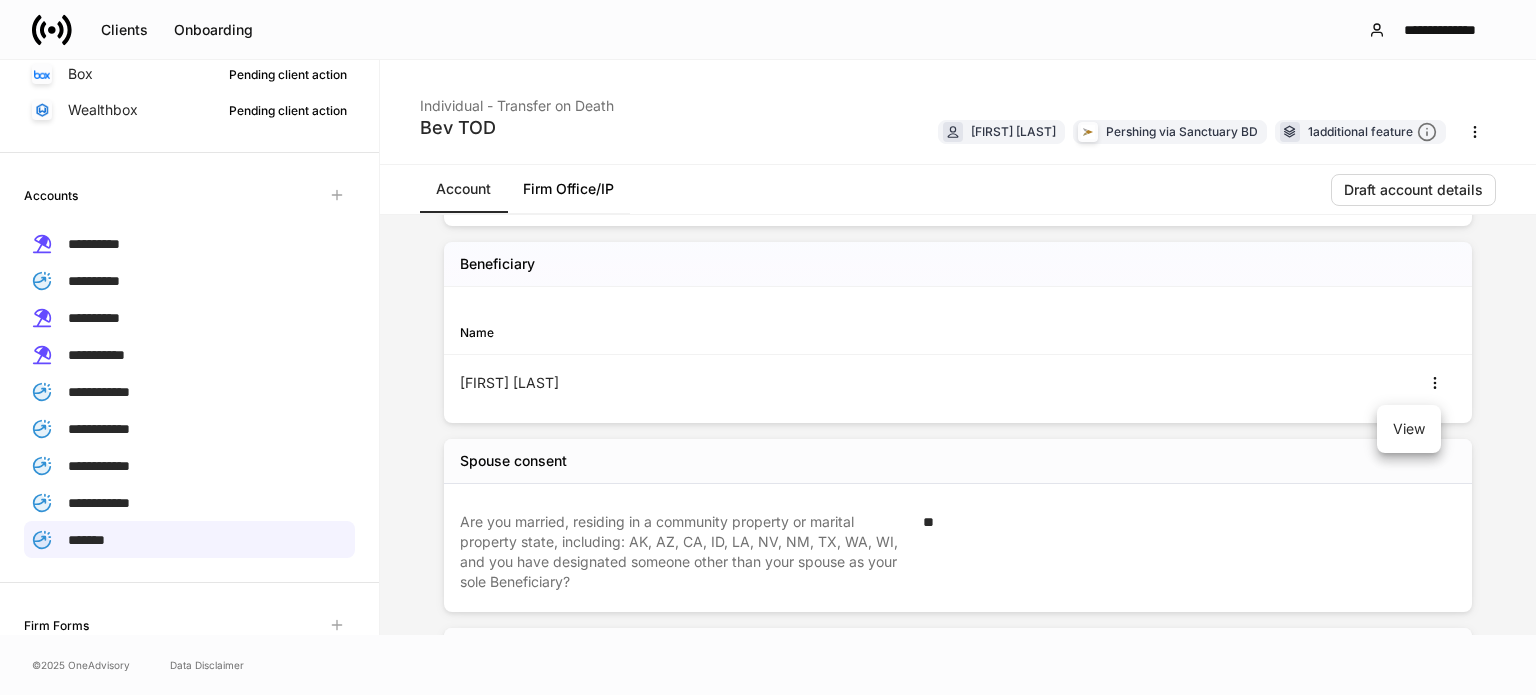 click on "View" at bounding box center [1409, 429] 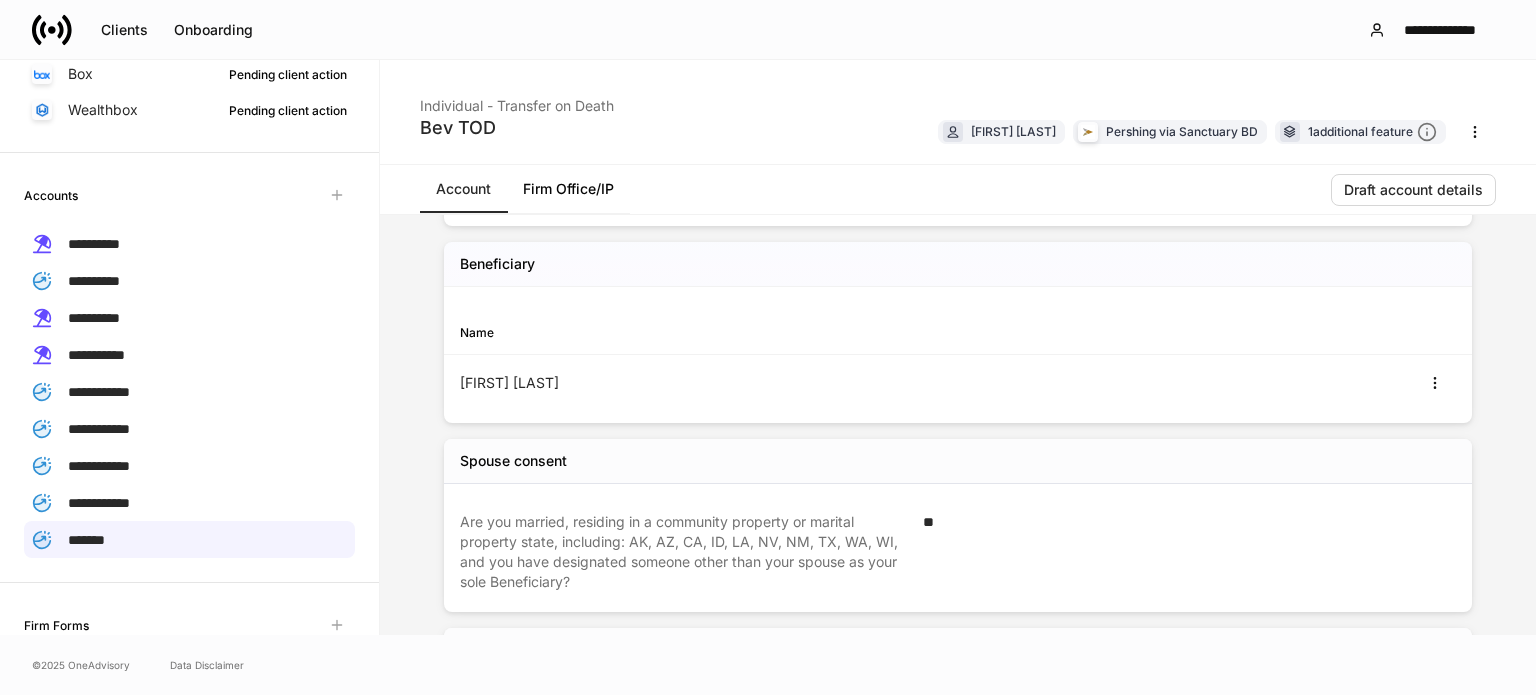 scroll, scrollTop: 0, scrollLeft: 0, axis: both 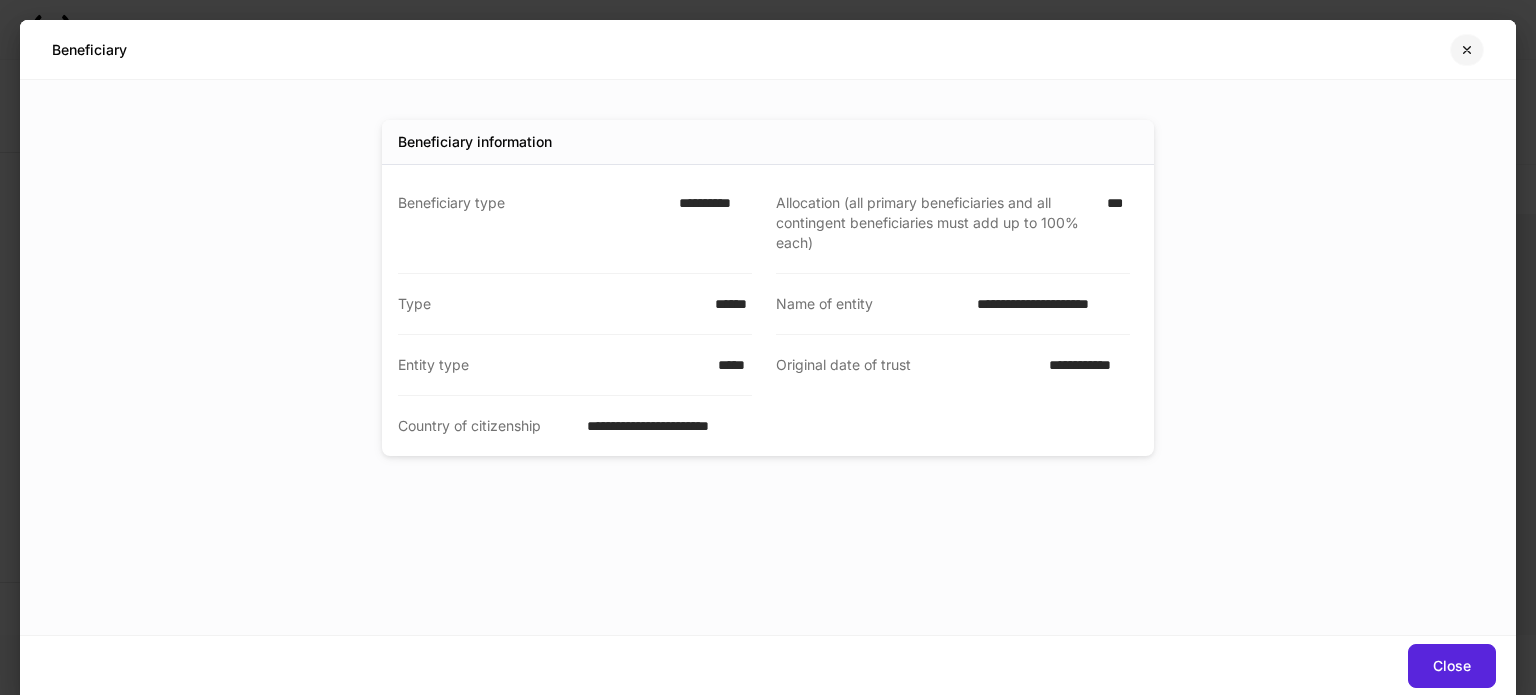 click 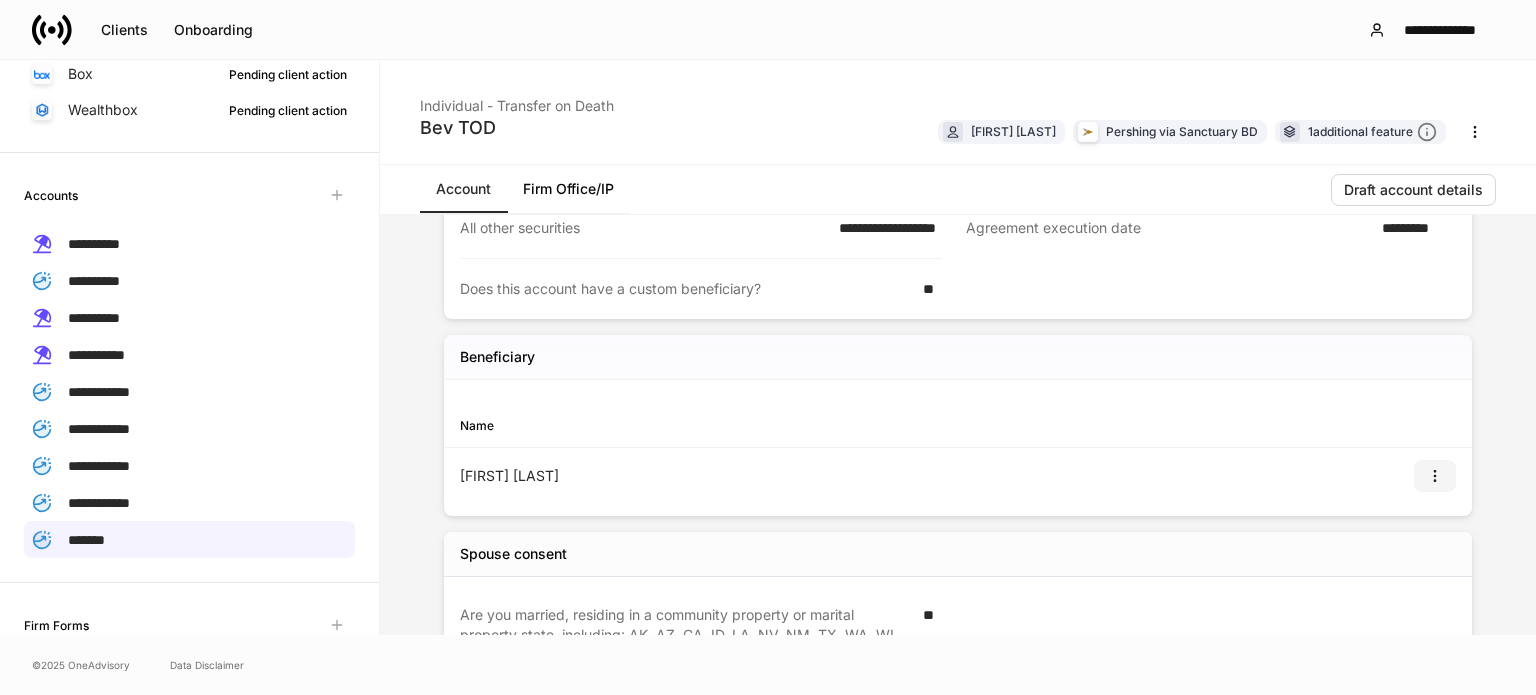 scroll, scrollTop: 405, scrollLeft: 0, axis: vertical 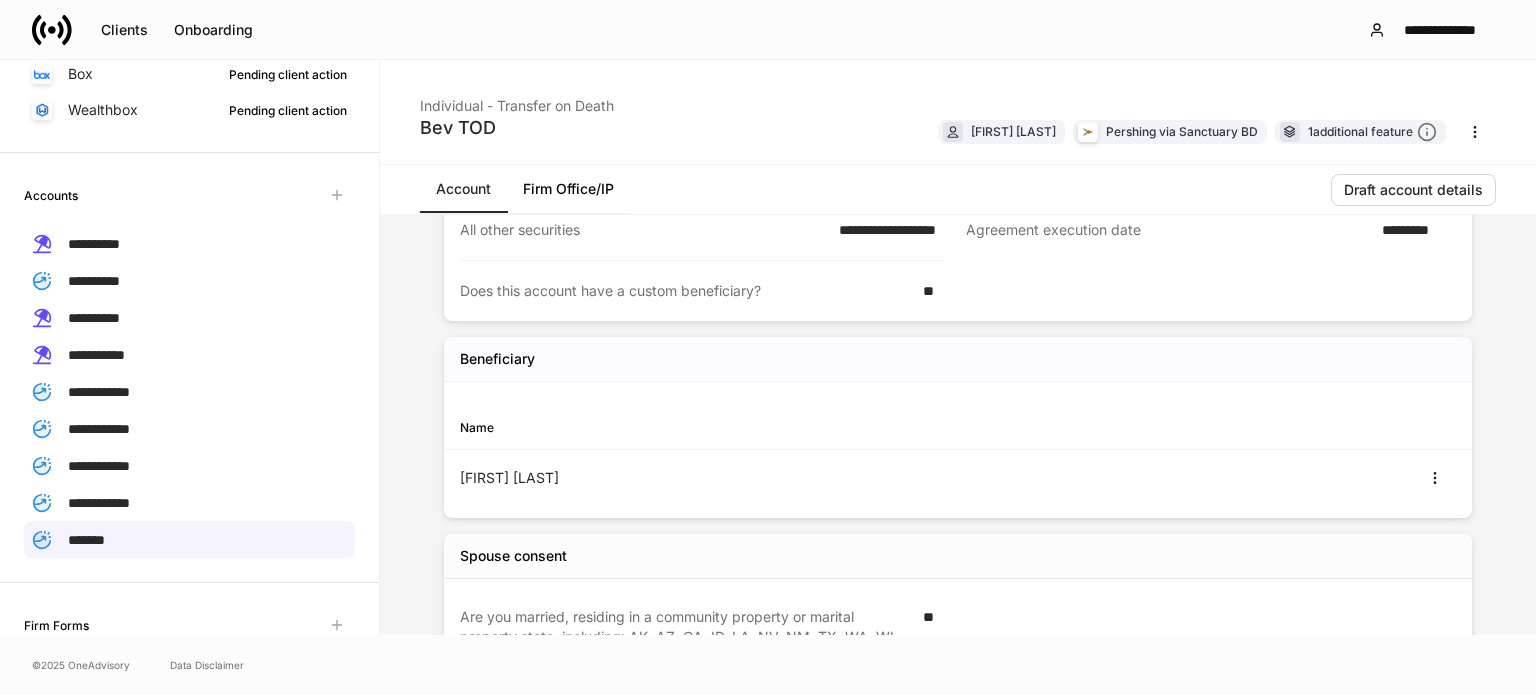 click on "Sheri Wells" at bounding box center (958, 478) 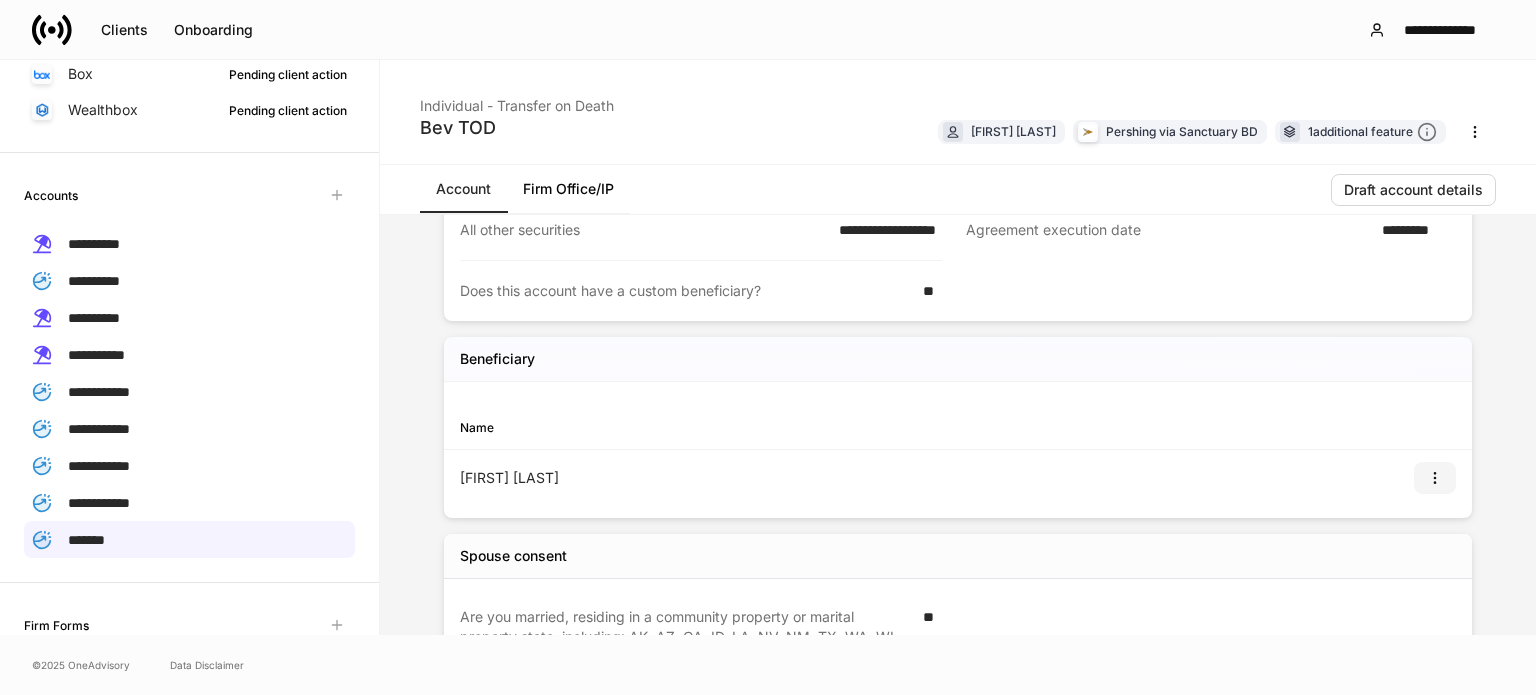 click 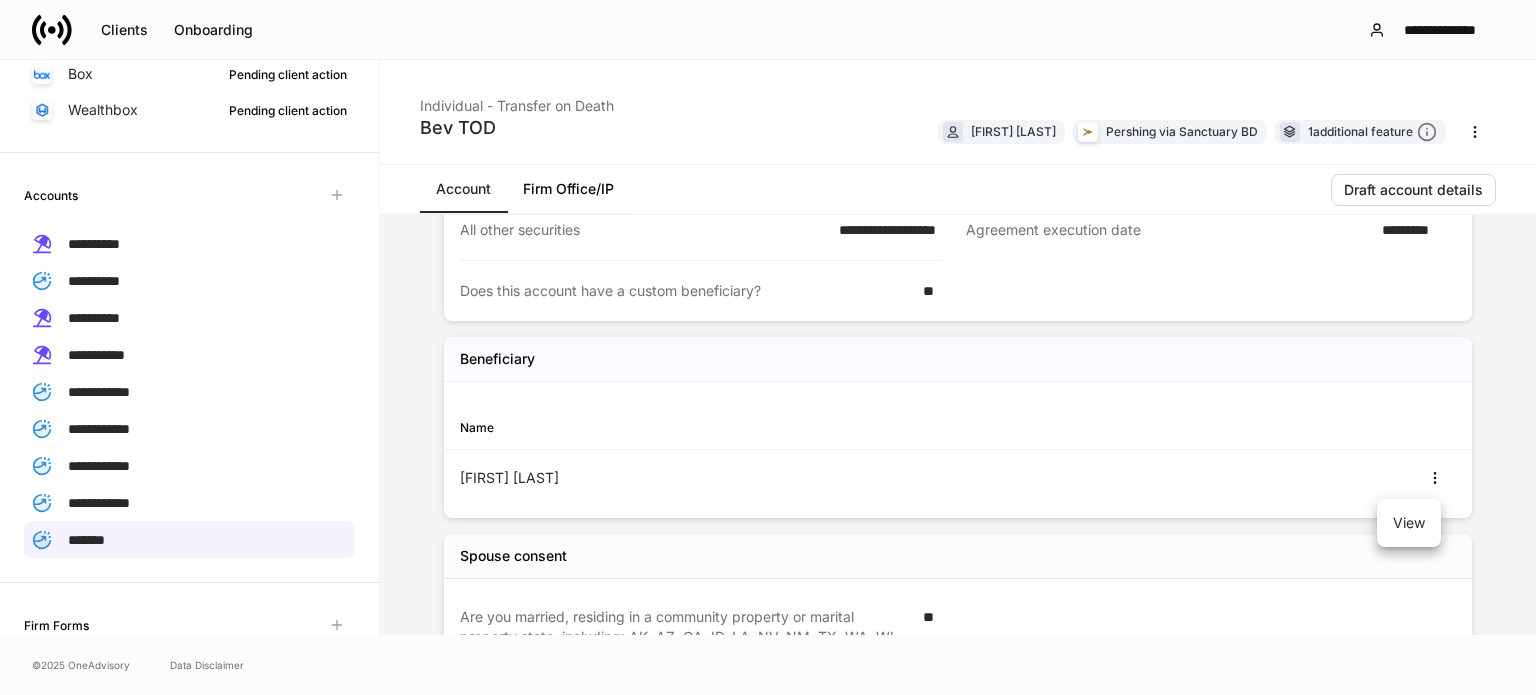 click on "View" at bounding box center [1409, 523] 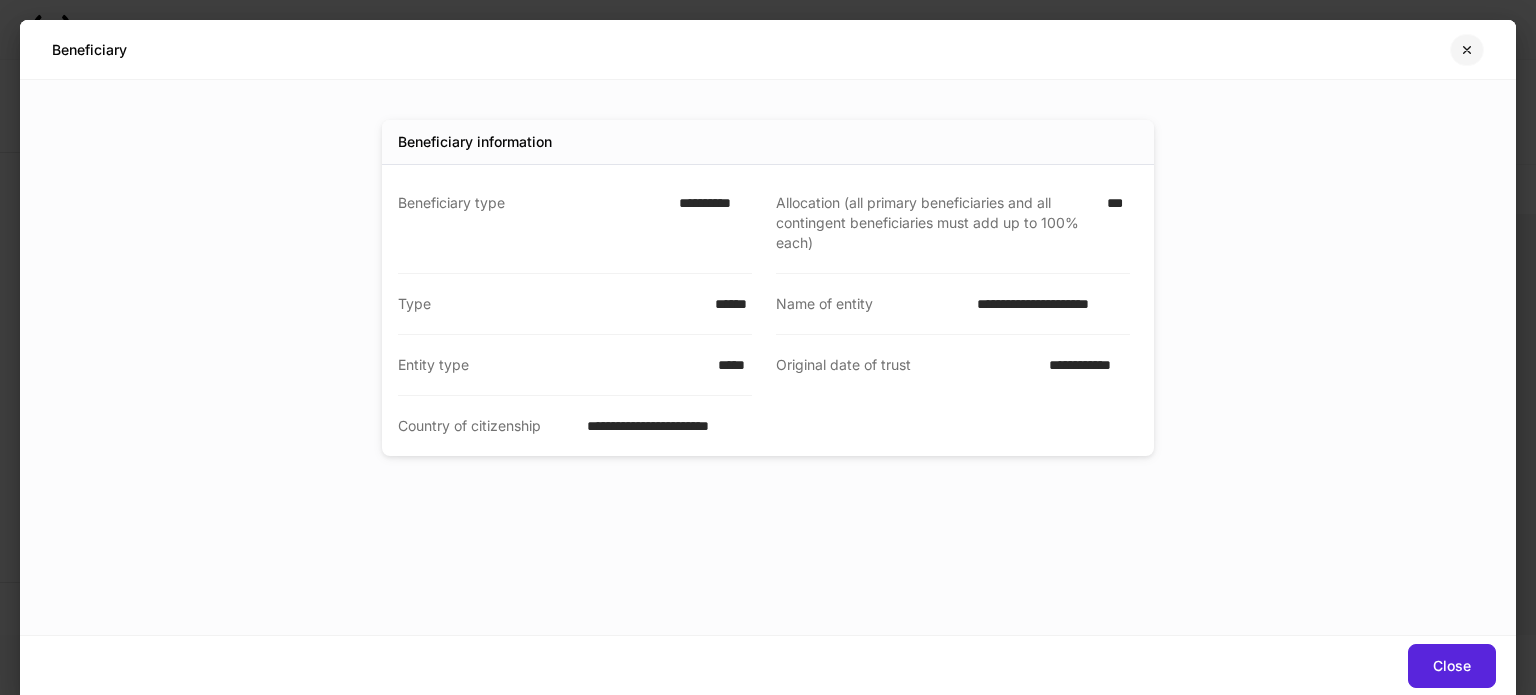 click 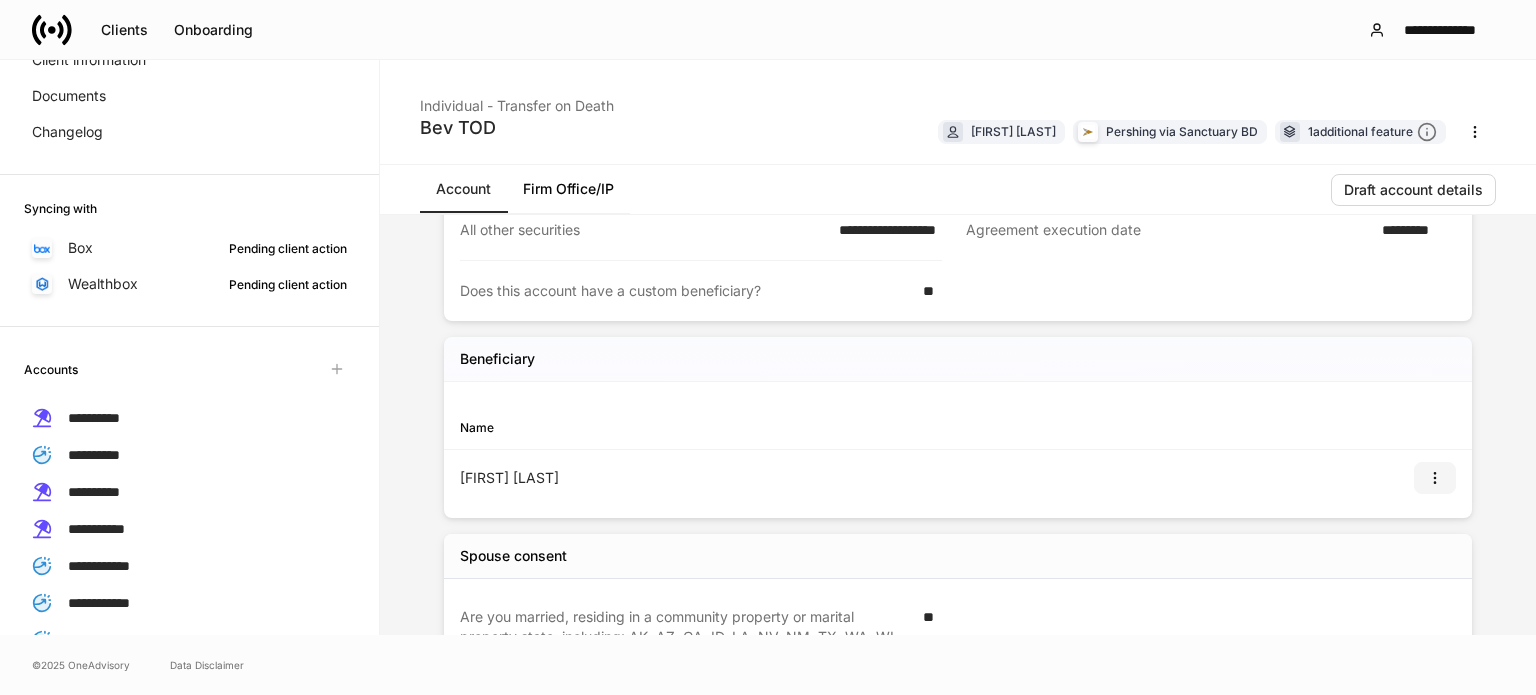 scroll, scrollTop: 100, scrollLeft: 0, axis: vertical 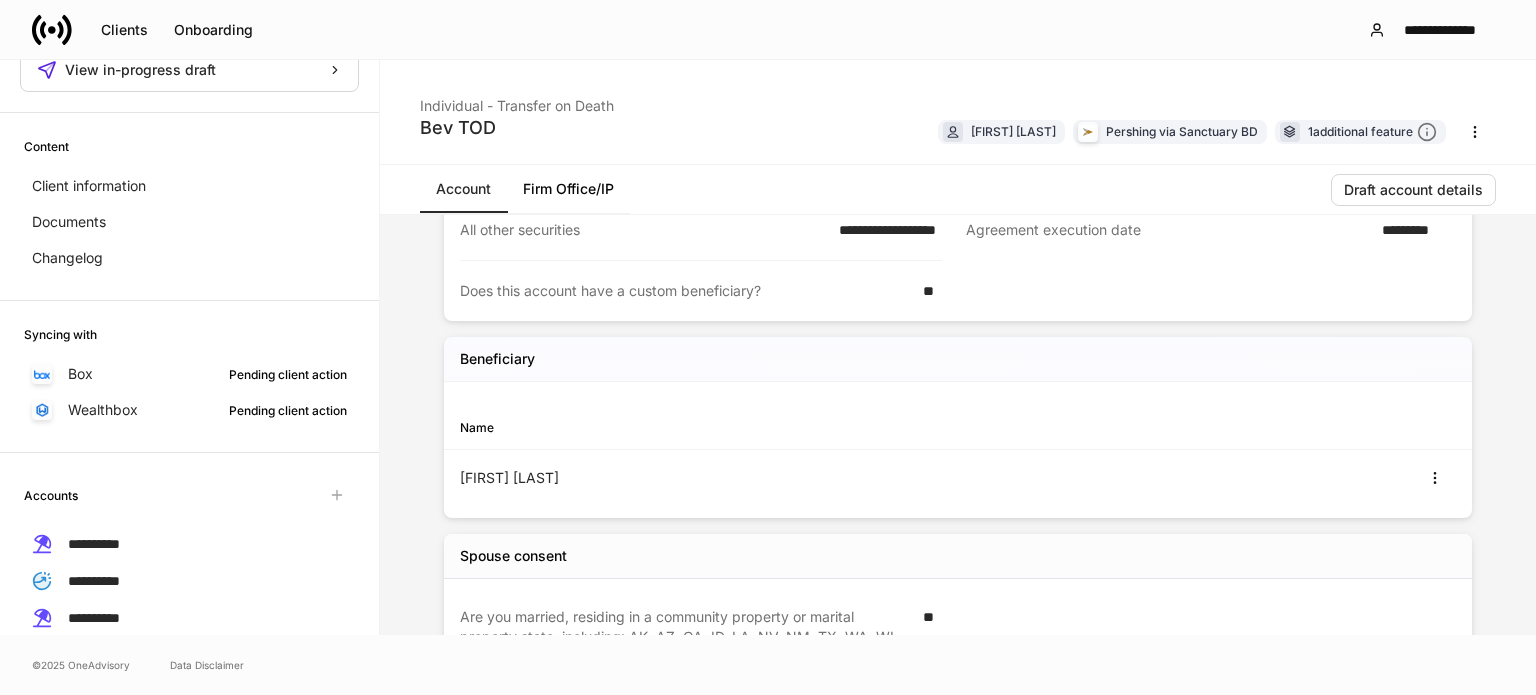 click 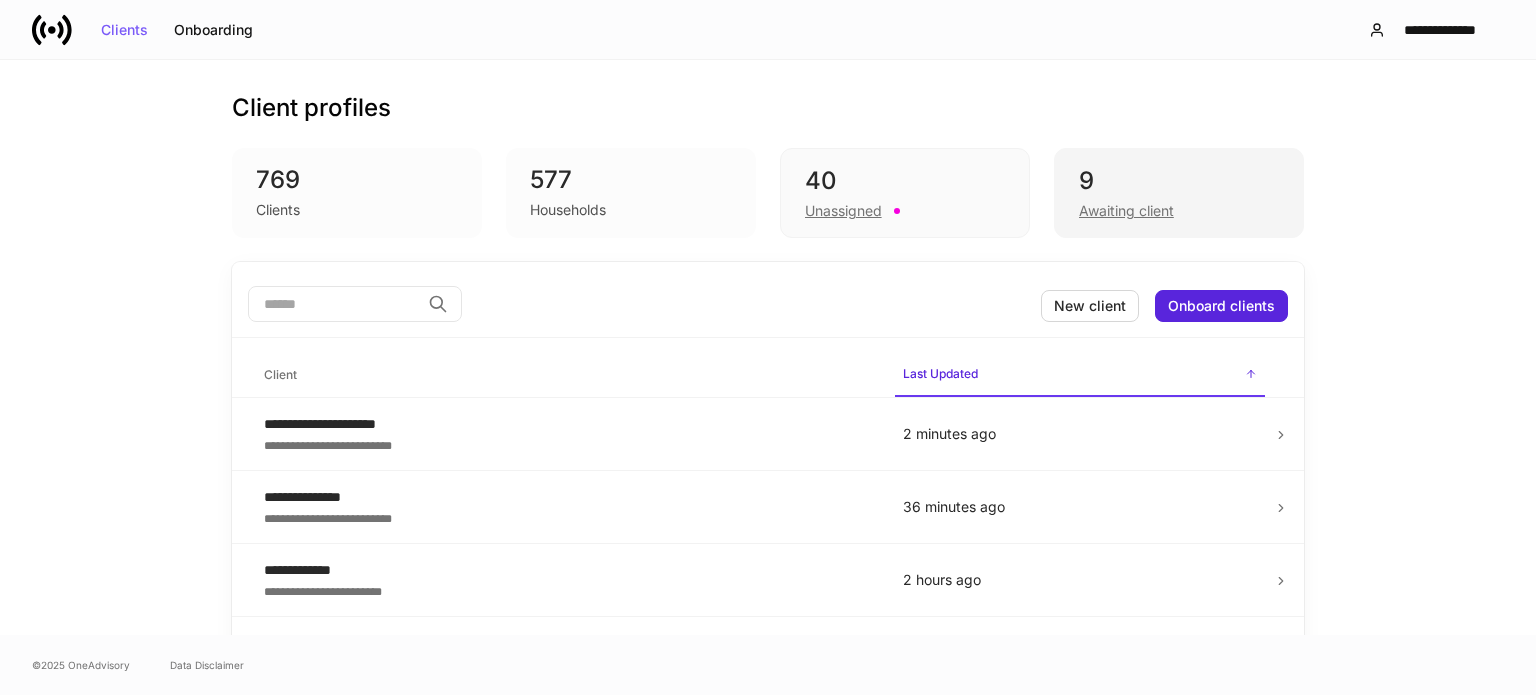 click on "Awaiting client" at bounding box center (1126, 211) 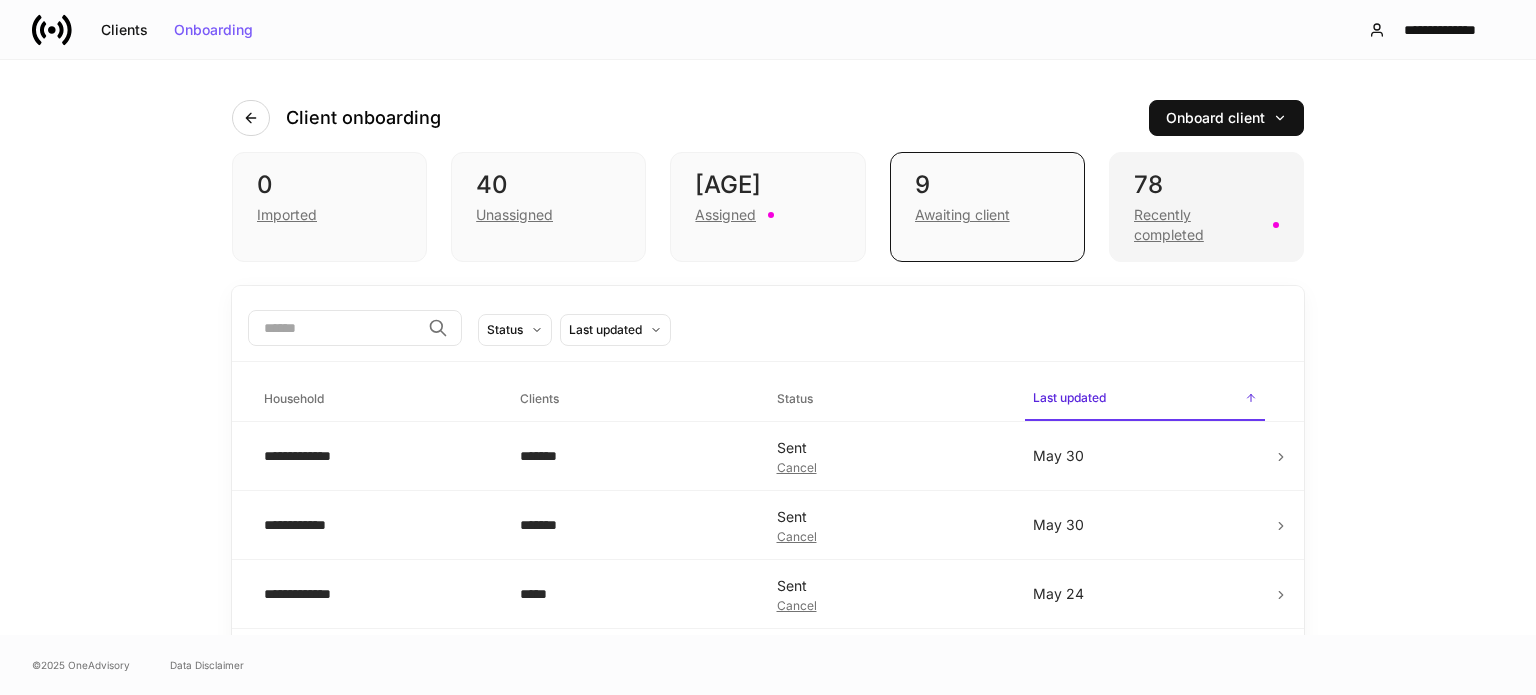 click on "Recently completed" at bounding box center (1197, 225) 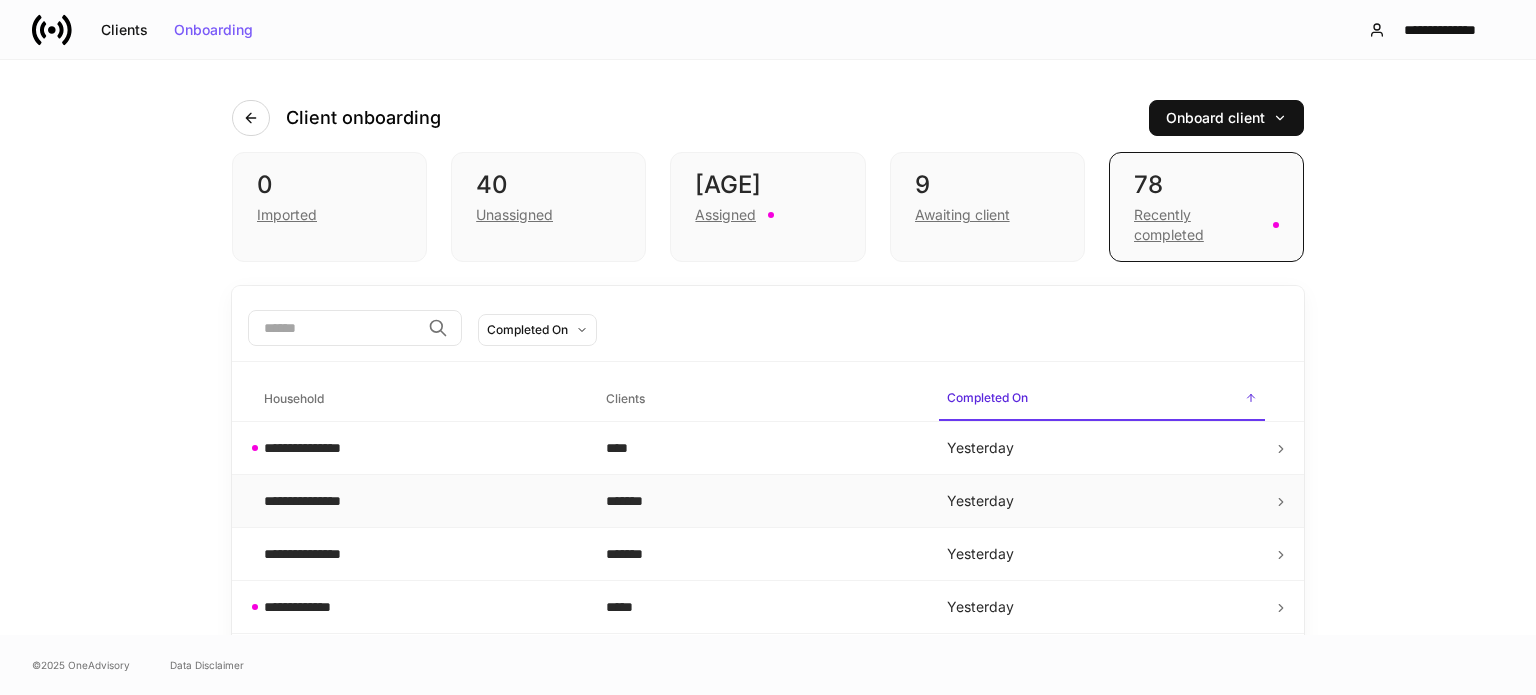 click on "**********" at bounding box center [419, 501] 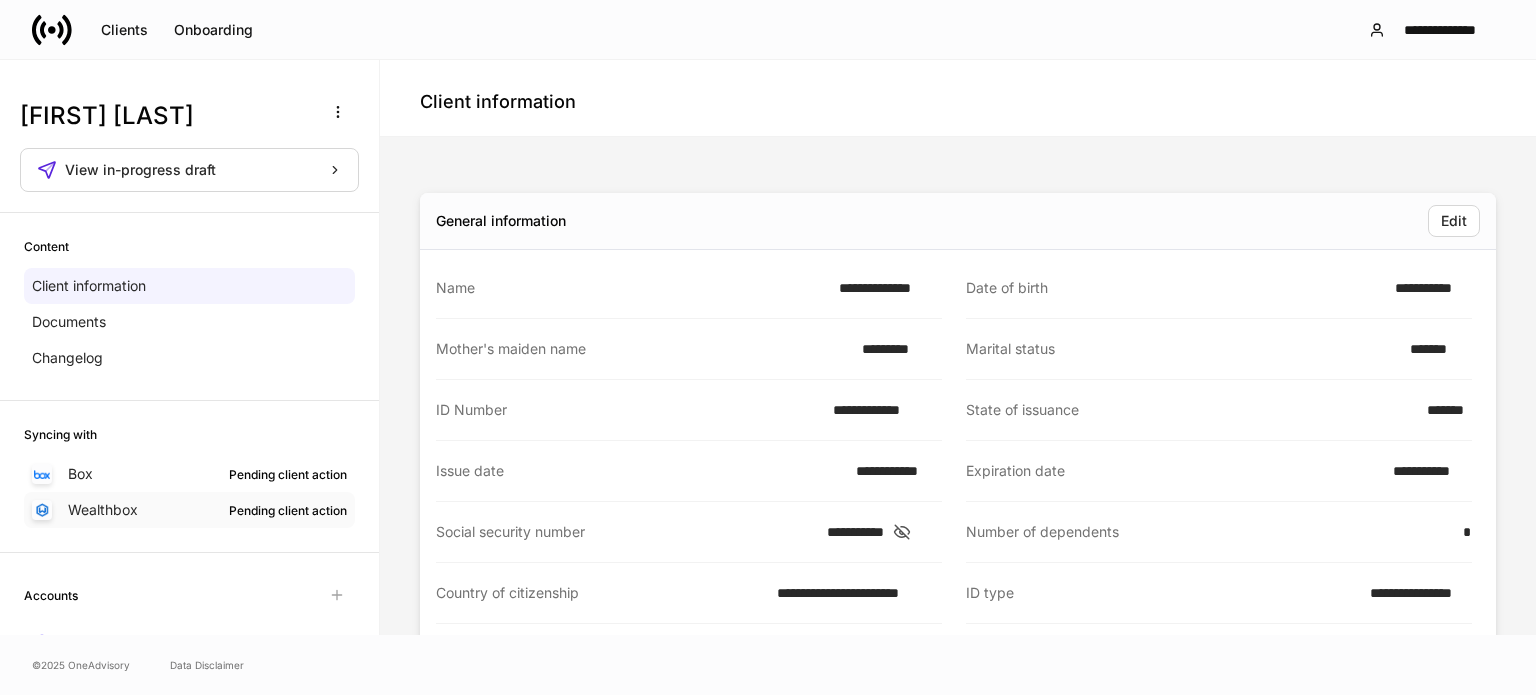 scroll, scrollTop: 200, scrollLeft: 0, axis: vertical 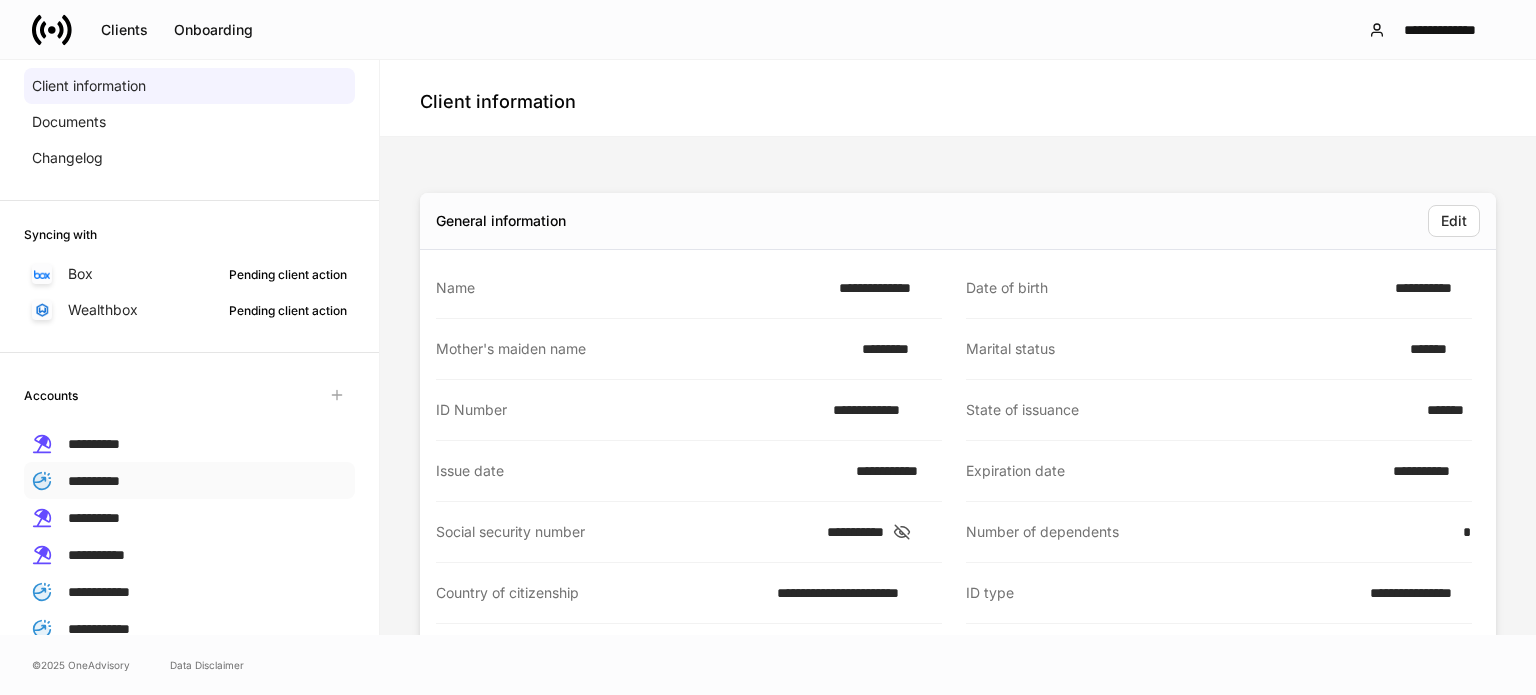 click on "**********" at bounding box center (189, 480) 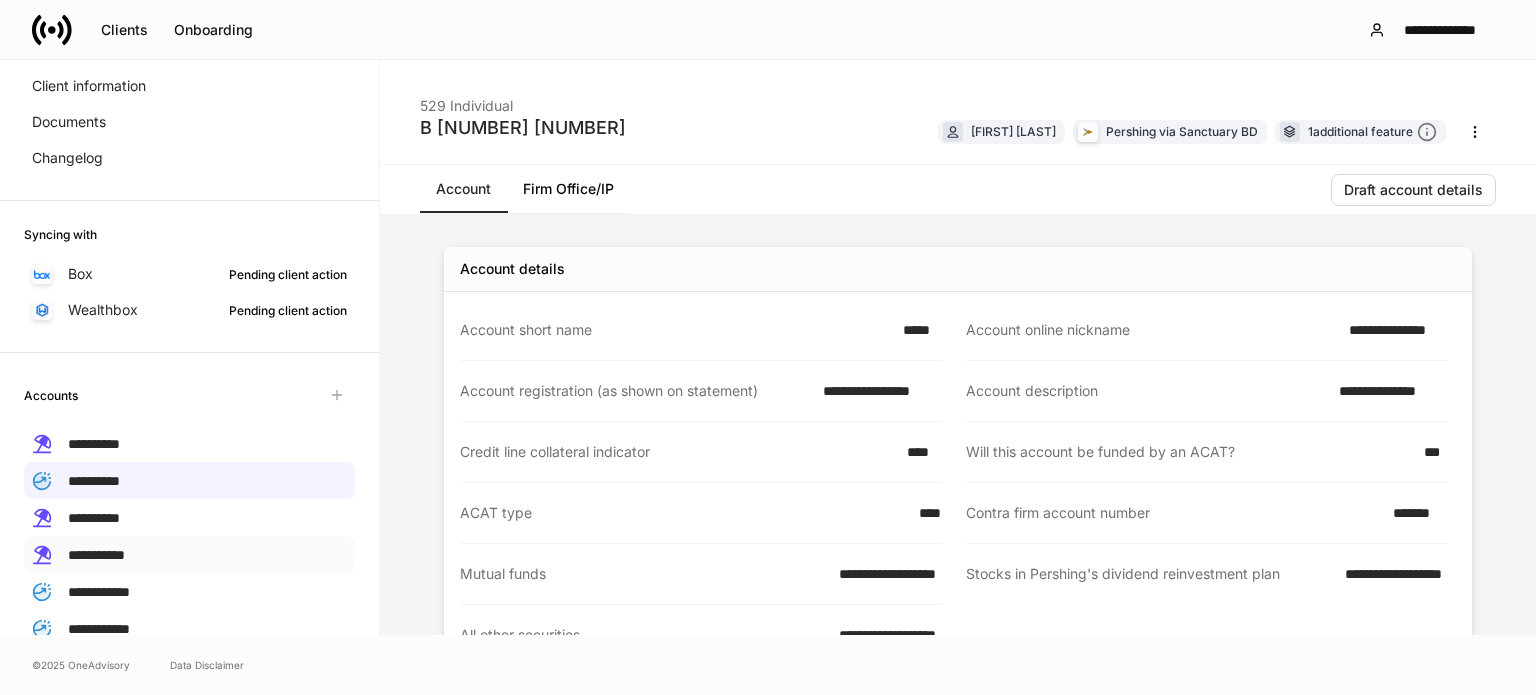 click on "**********" at bounding box center [96, 555] 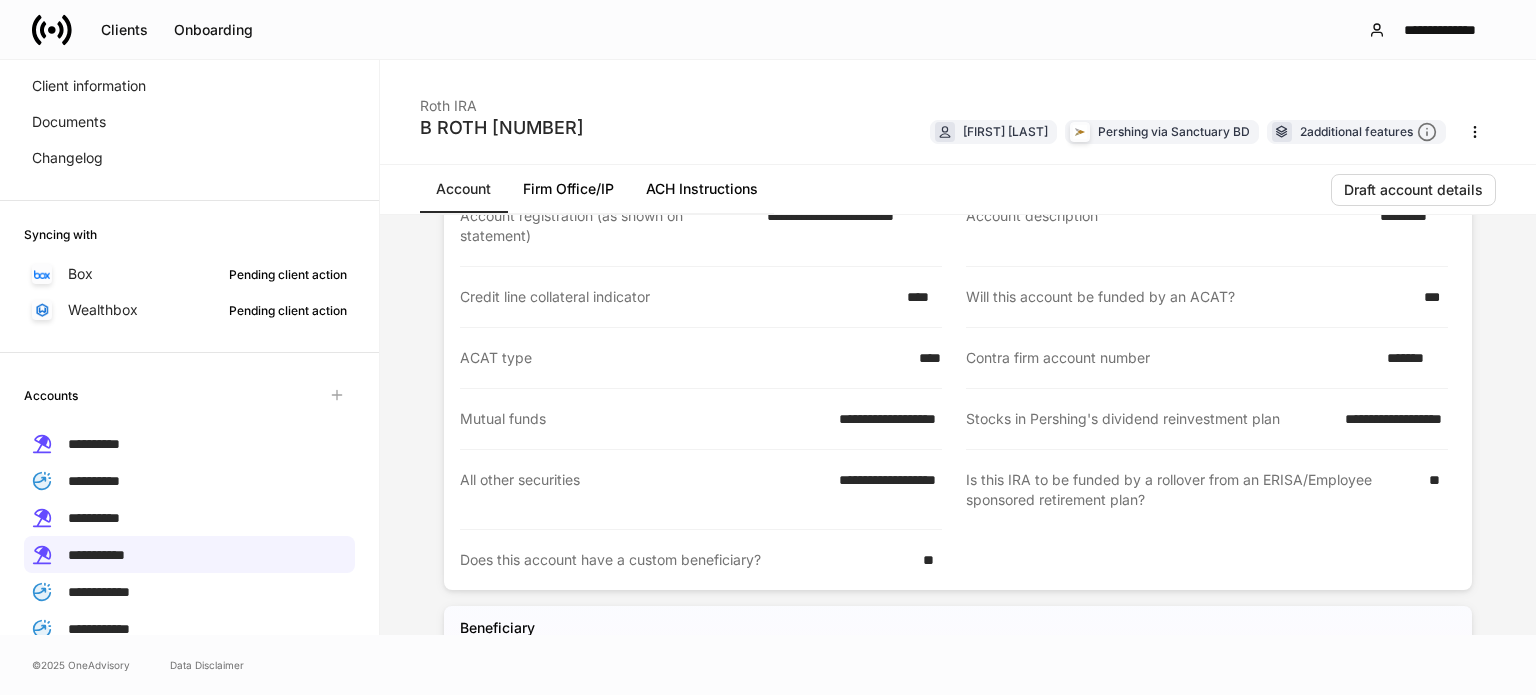 scroll, scrollTop: 400, scrollLeft: 0, axis: vertical 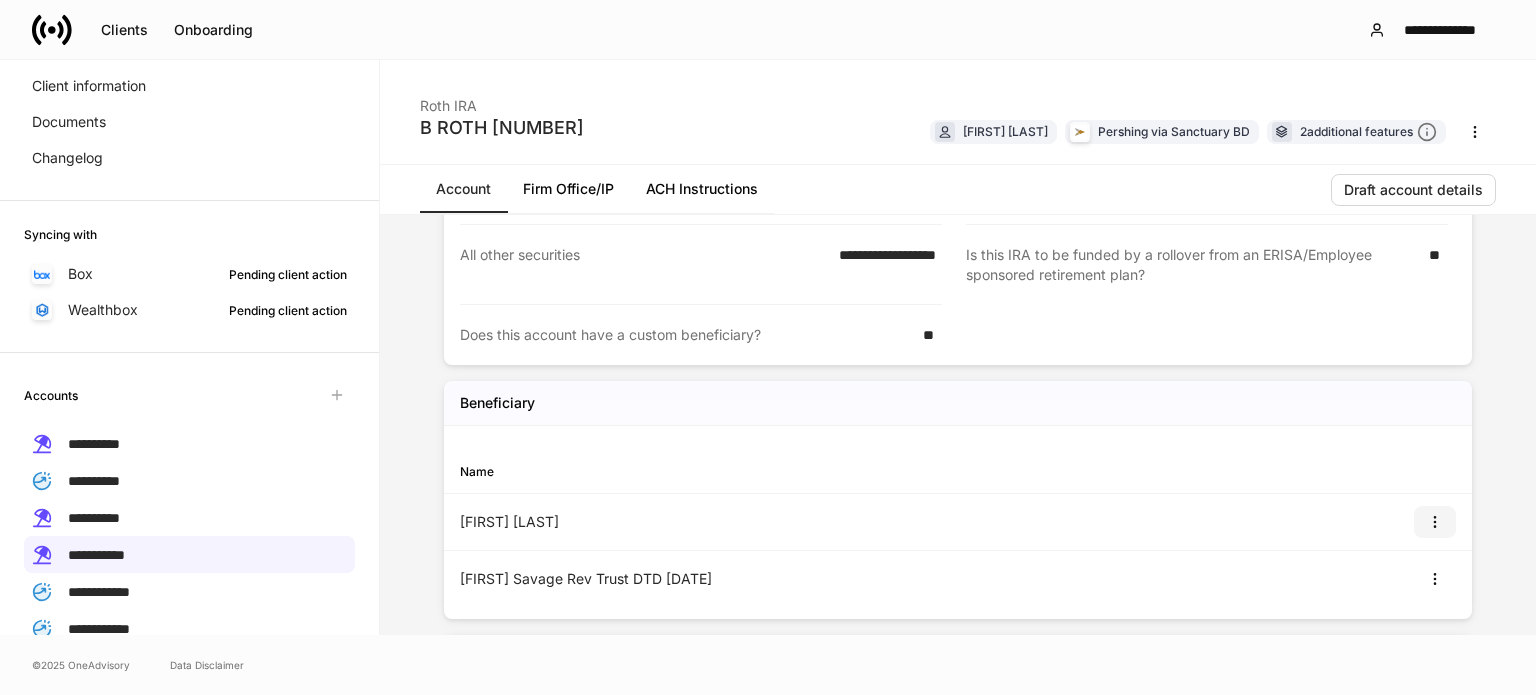 click at bounding box center [1435, 522] 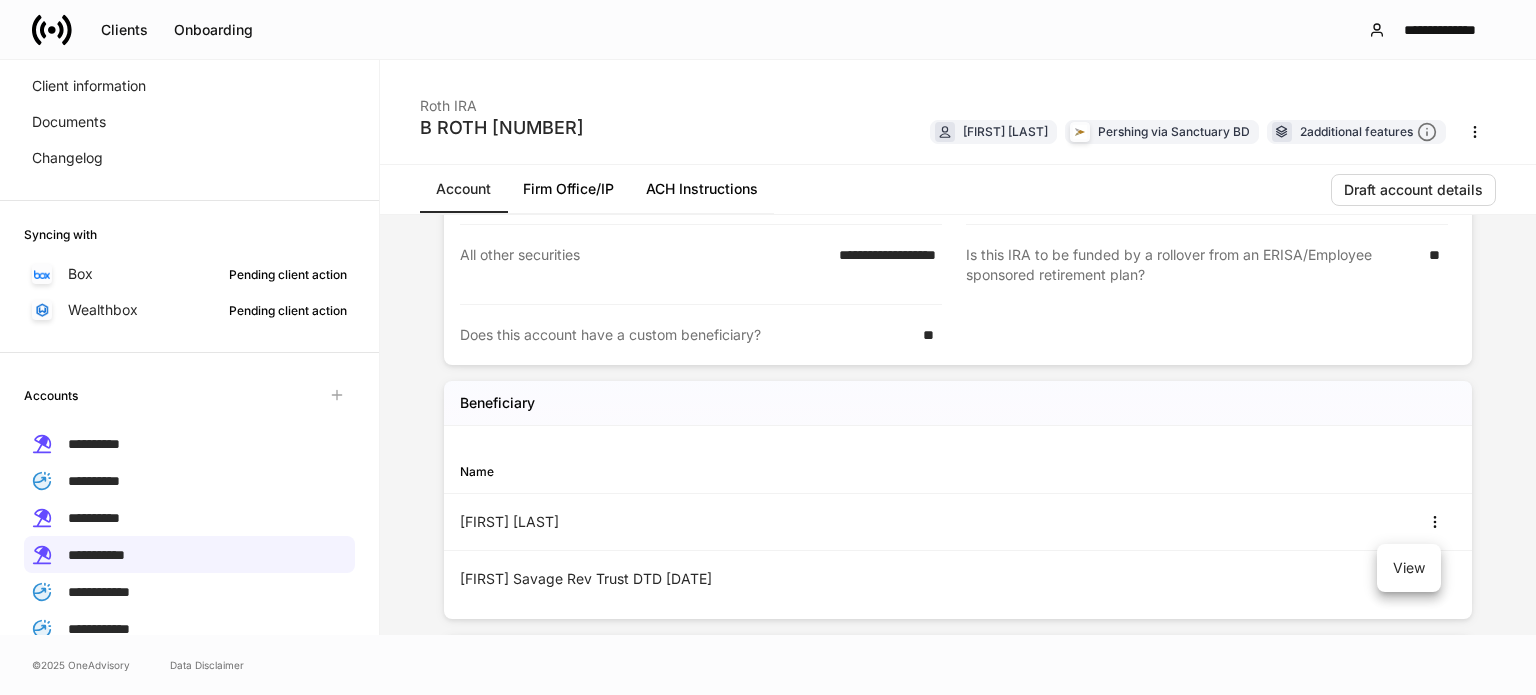 click on "View" at bounding box center (1409, 568) 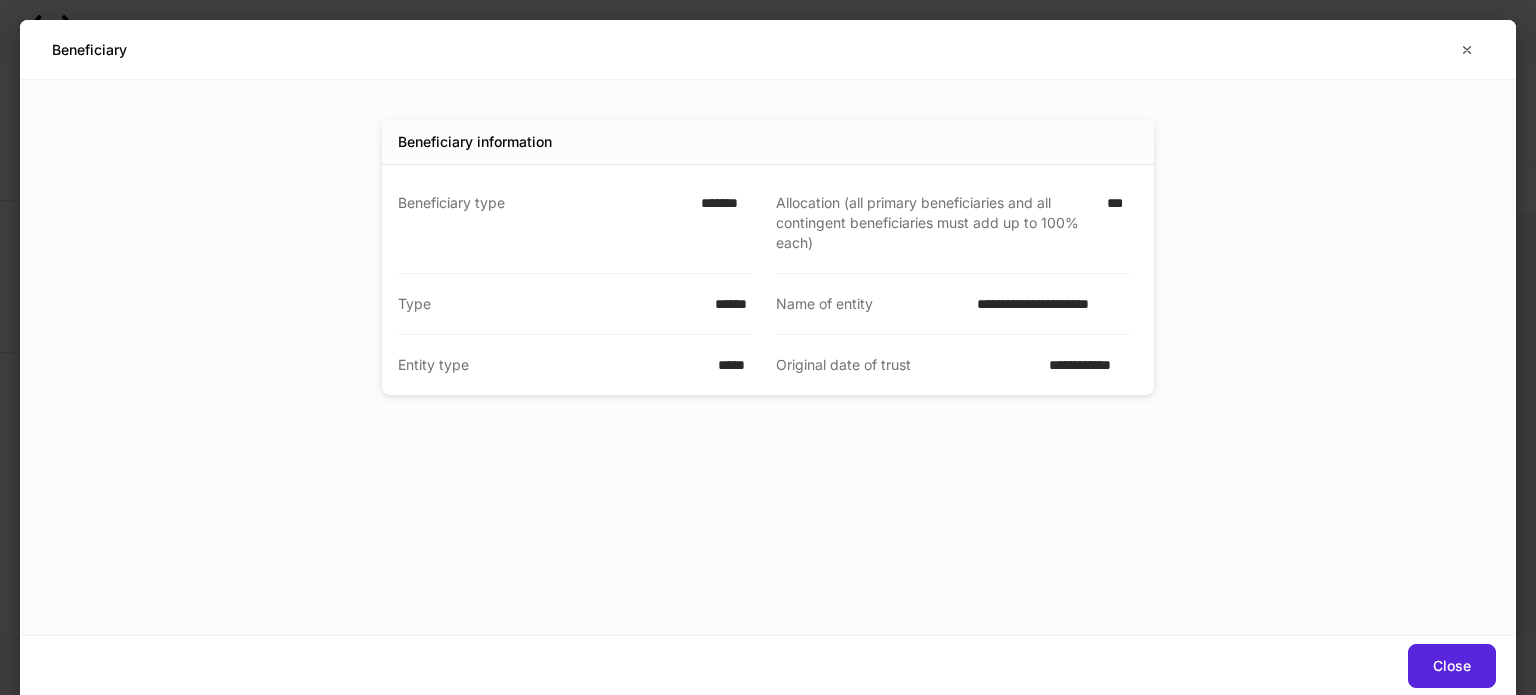 scroll, scrollTop: 0, scrollLeft: 0, axis: both 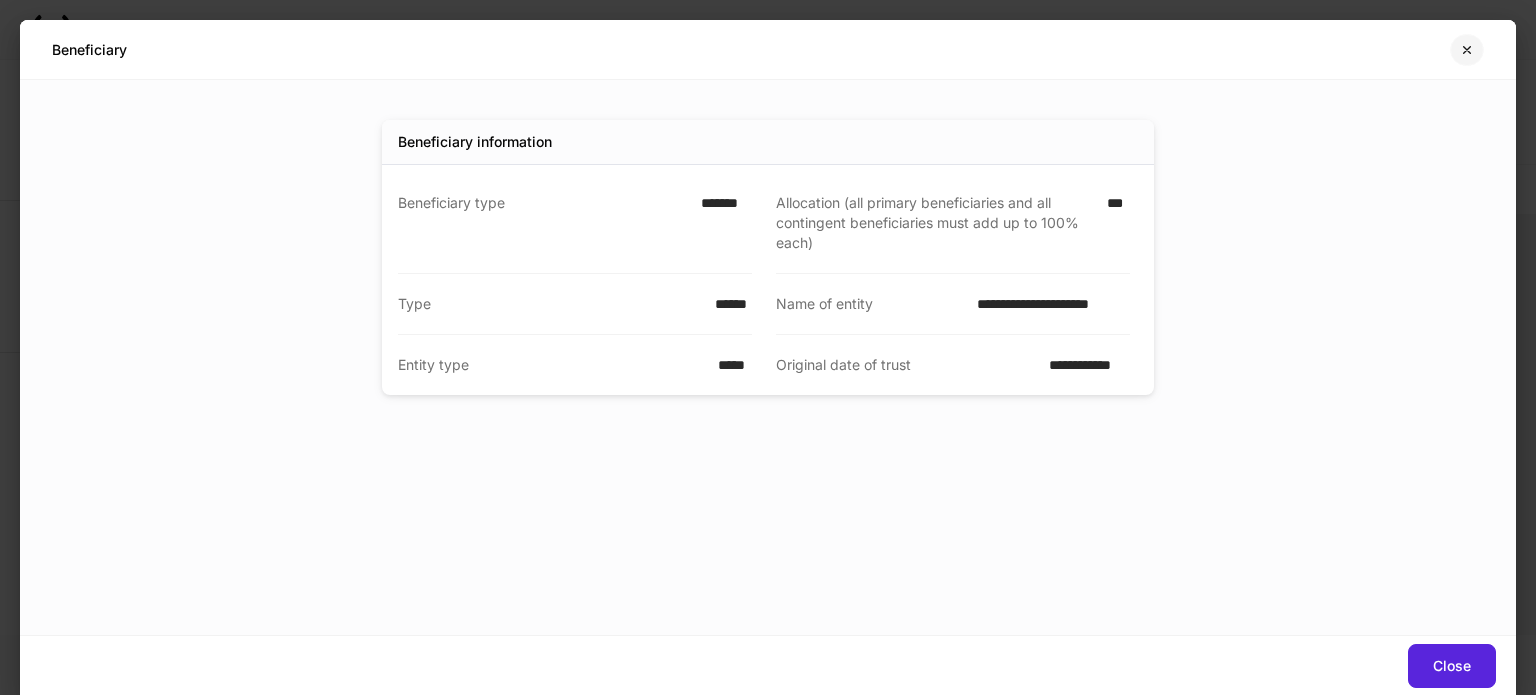 click 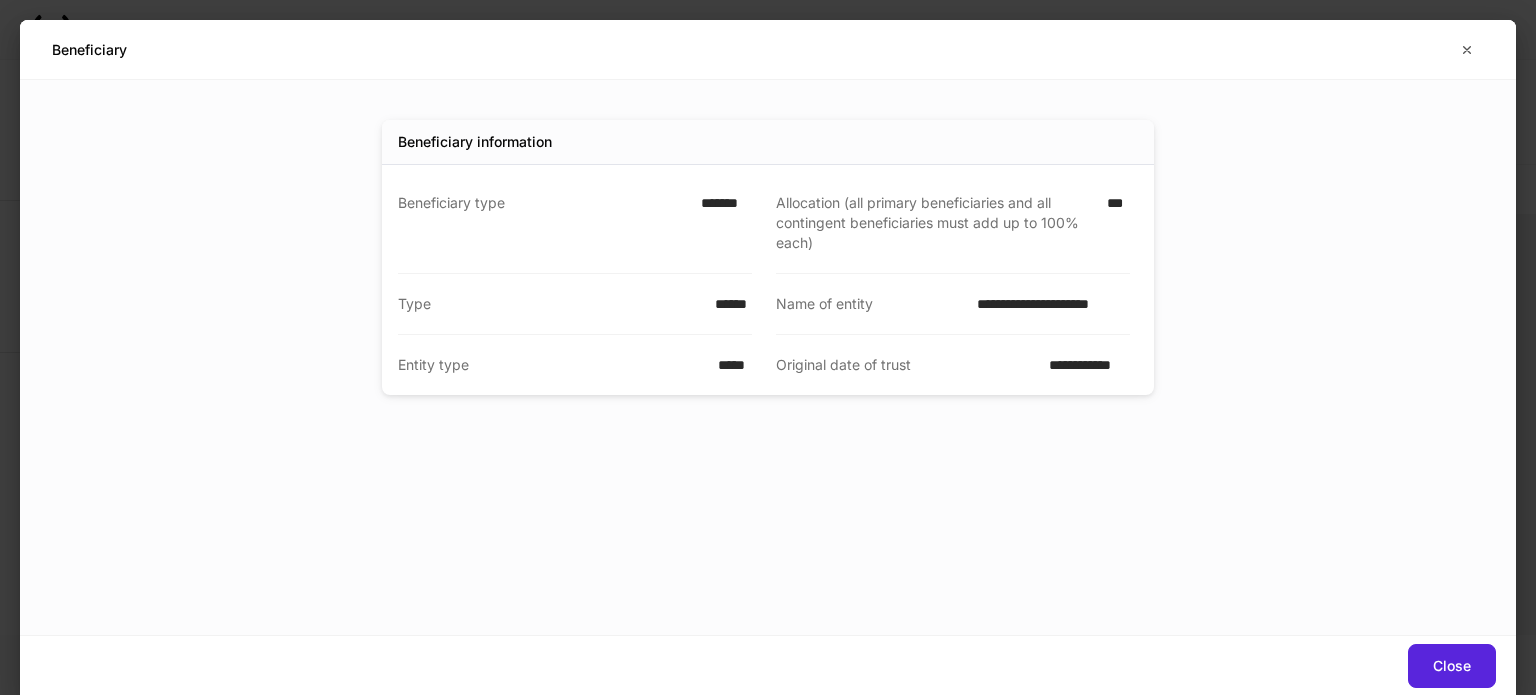 scroll, scrollTop: 495, scrollLeft: 0, axis: vertical 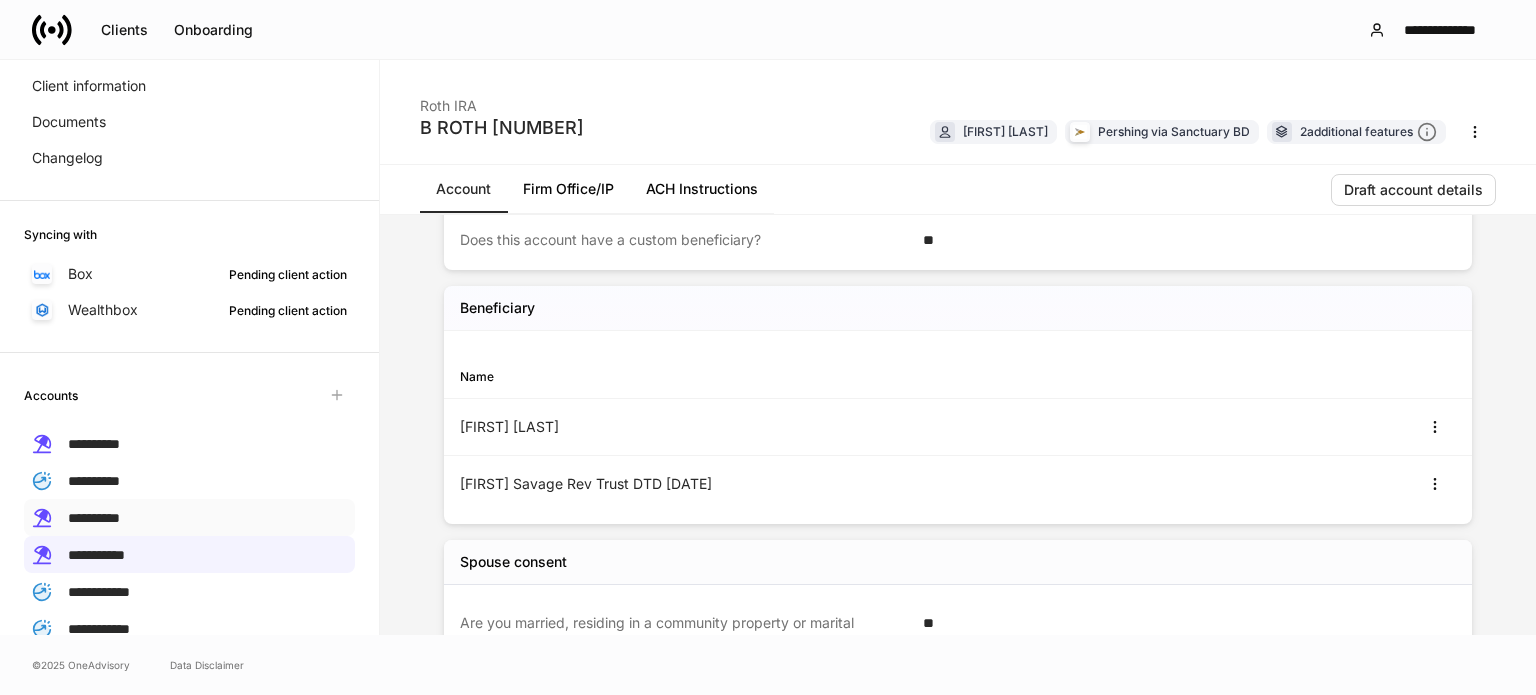 click on "**********" at bounding box center (189, 517) 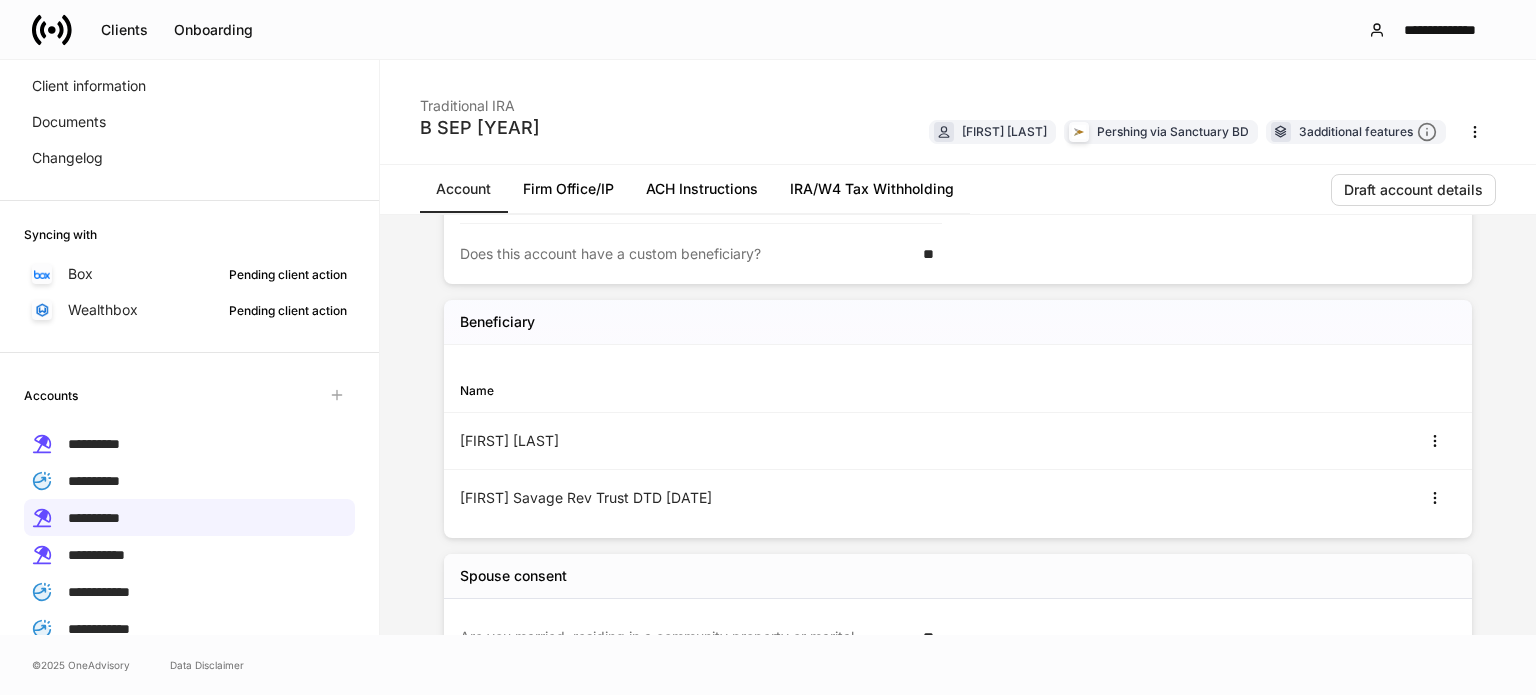 scroll, scrollTop: 500, scrollLeft: 0, axis: vertical 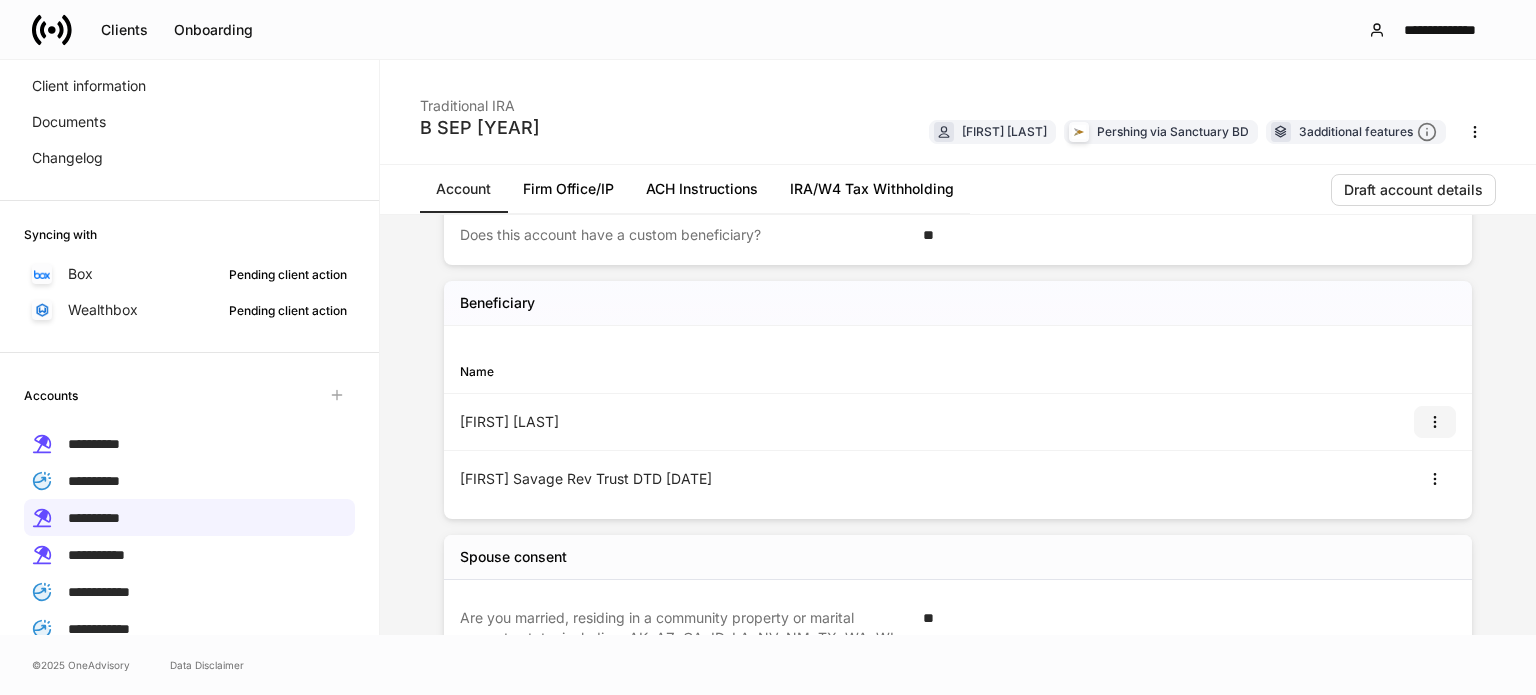 click 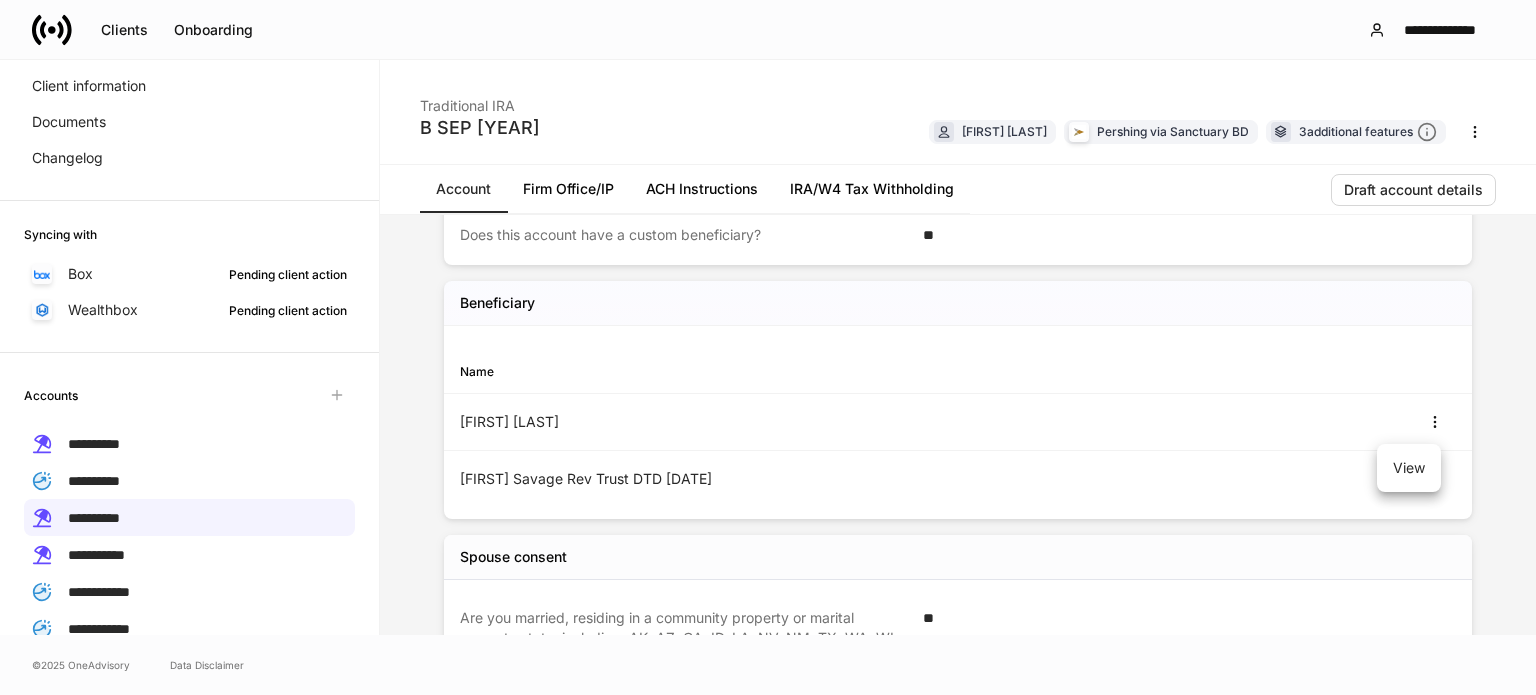 click on "View" at bounding box center (1409, 468) 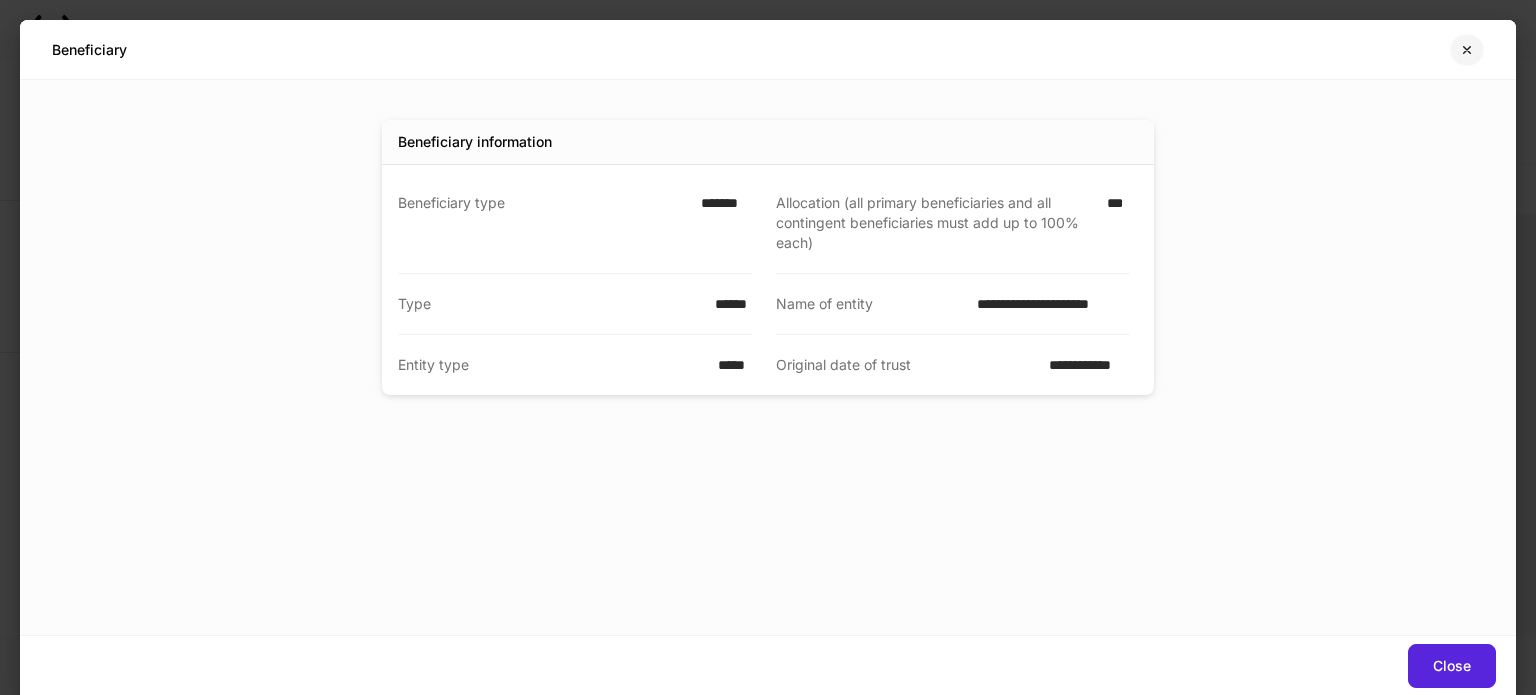 click 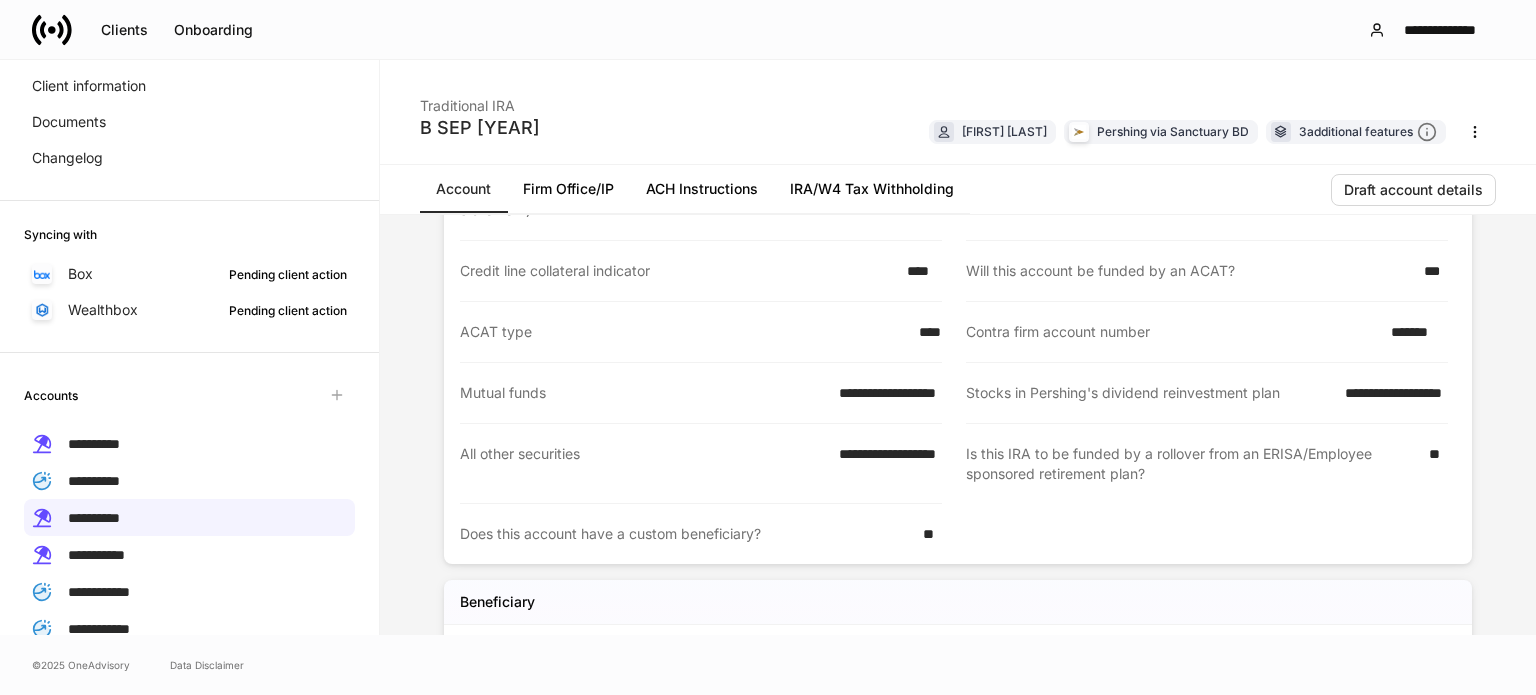 scroll, scrollTop: 0, scrollLeft: 0, axis: both 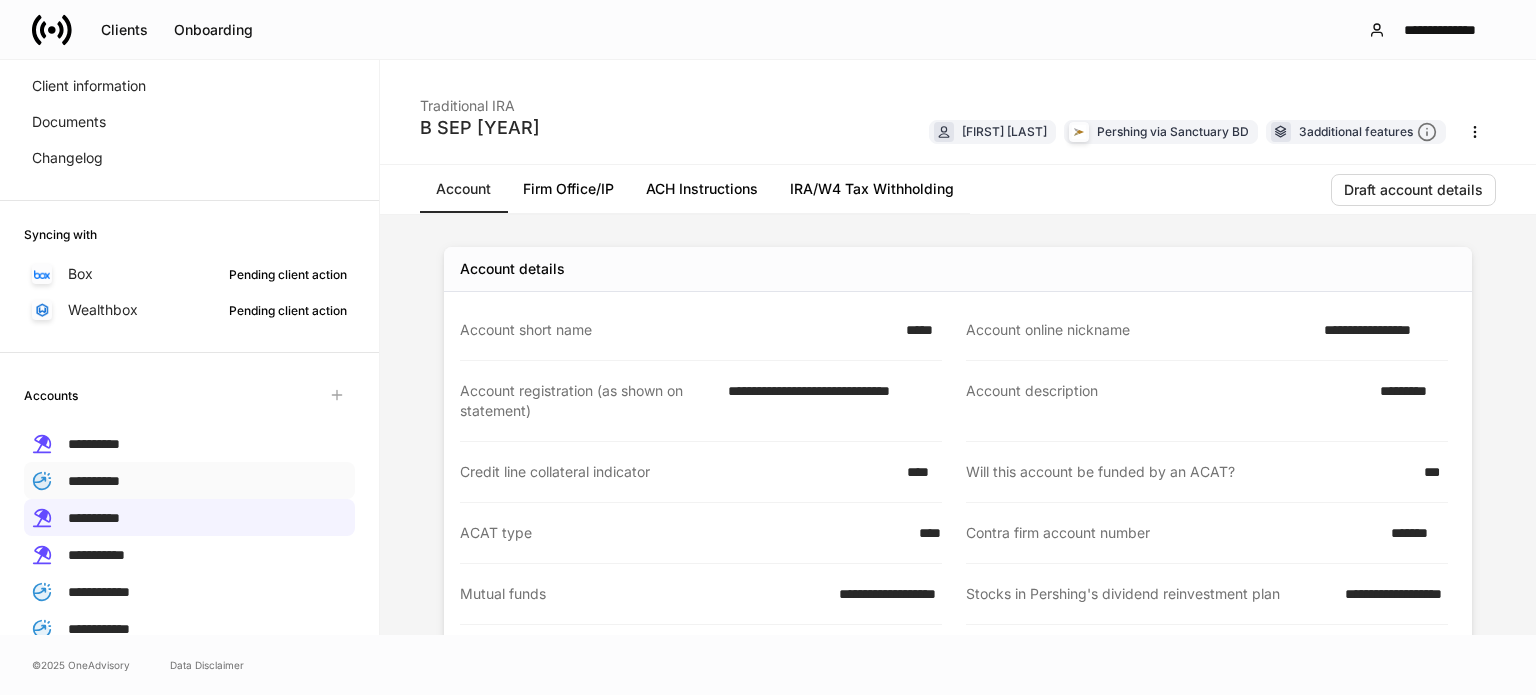 click on "**********" at bounding box center [94, 481] 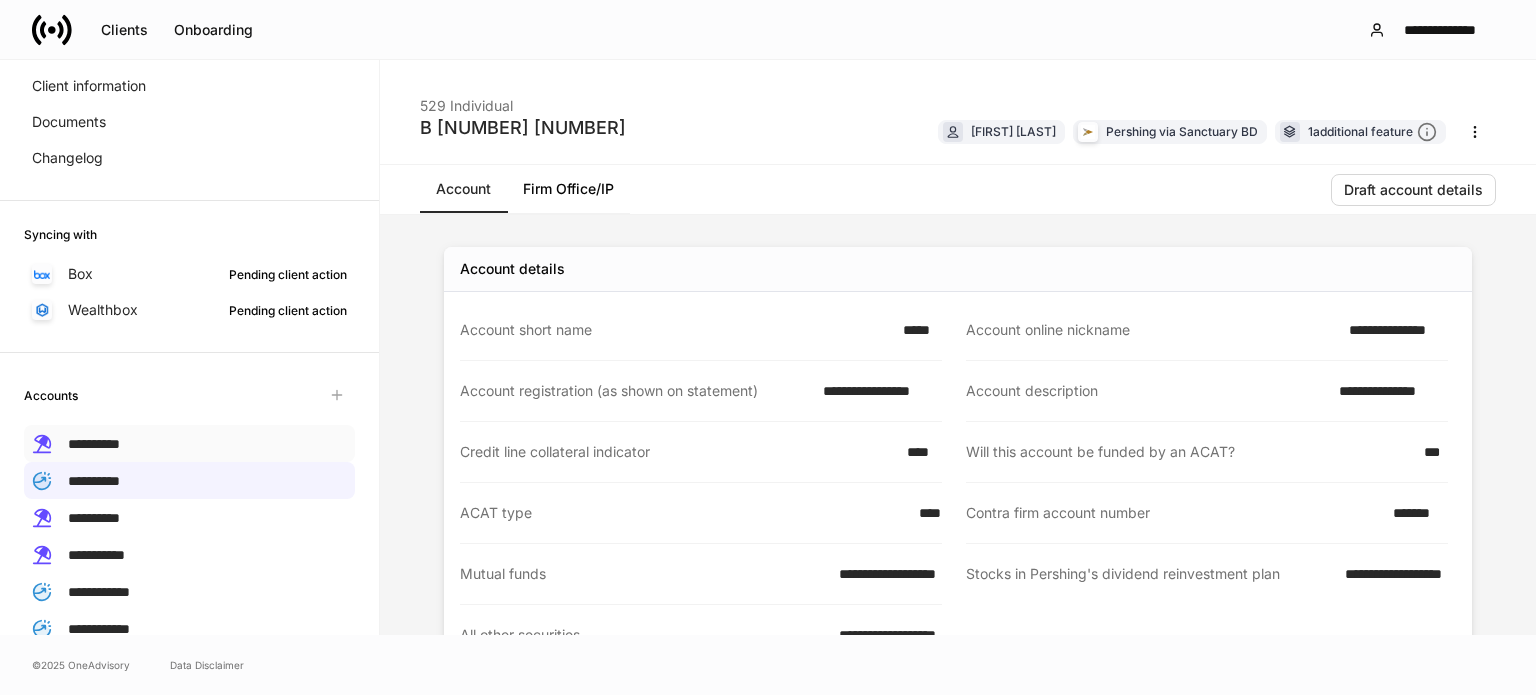 click on "**********" at bounding box center [94, 444] 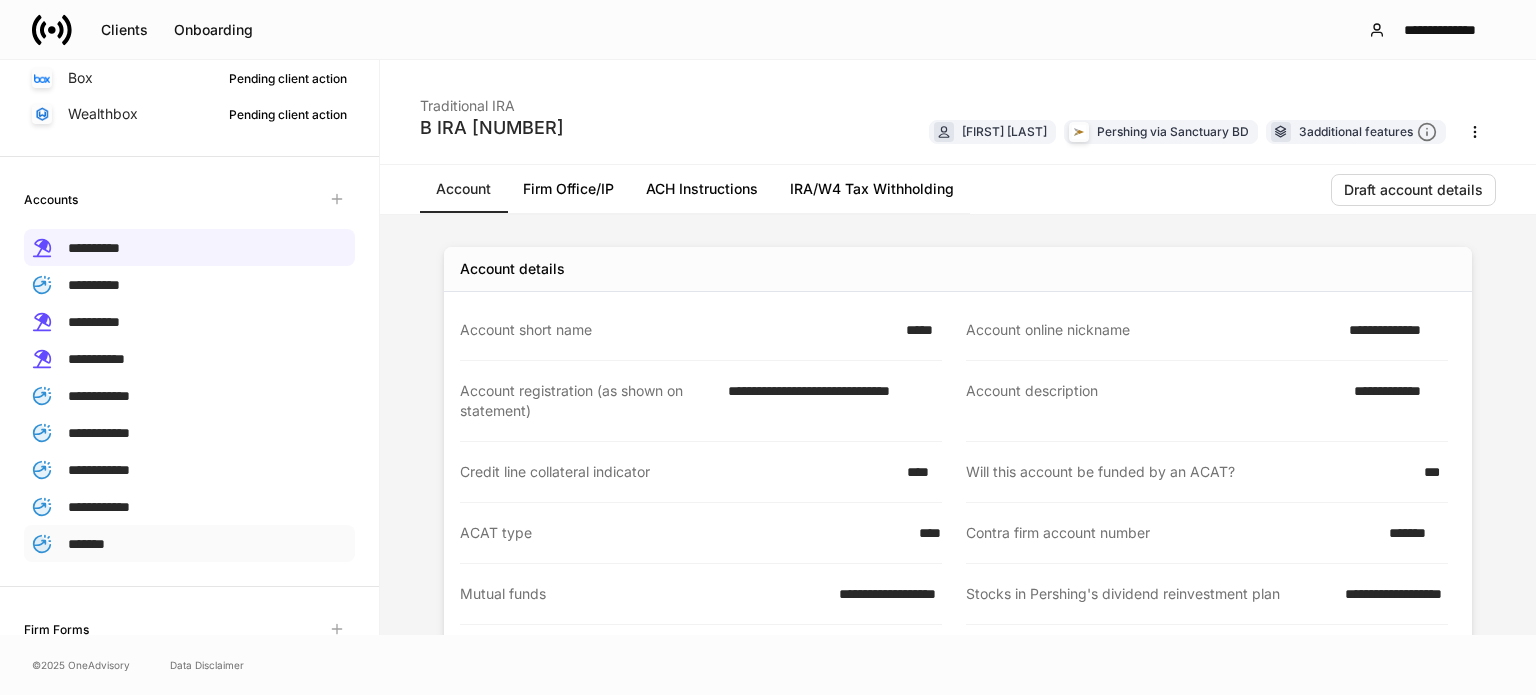 scroll, scrollTop: 400, scrollLeft: 0, axis: vertical 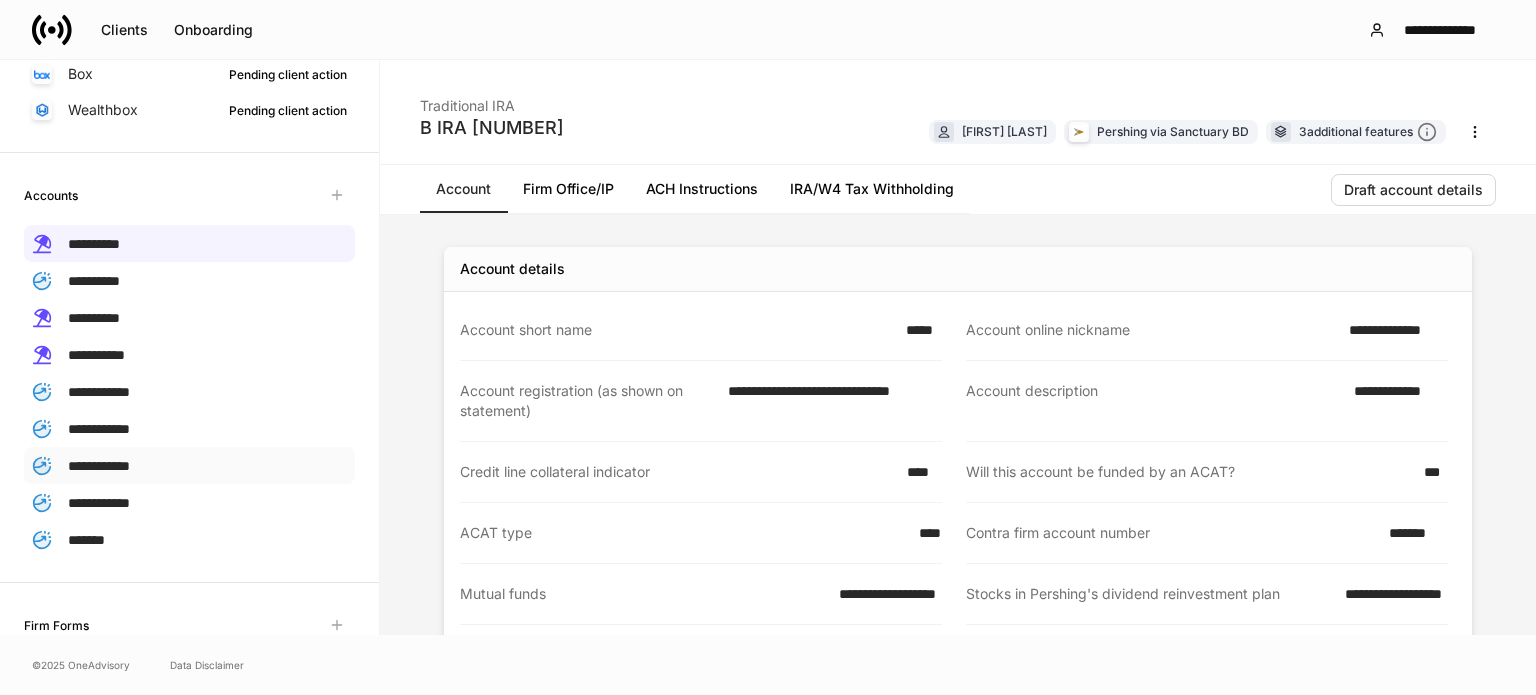 click on "**********" at bounding box center (99, 466) 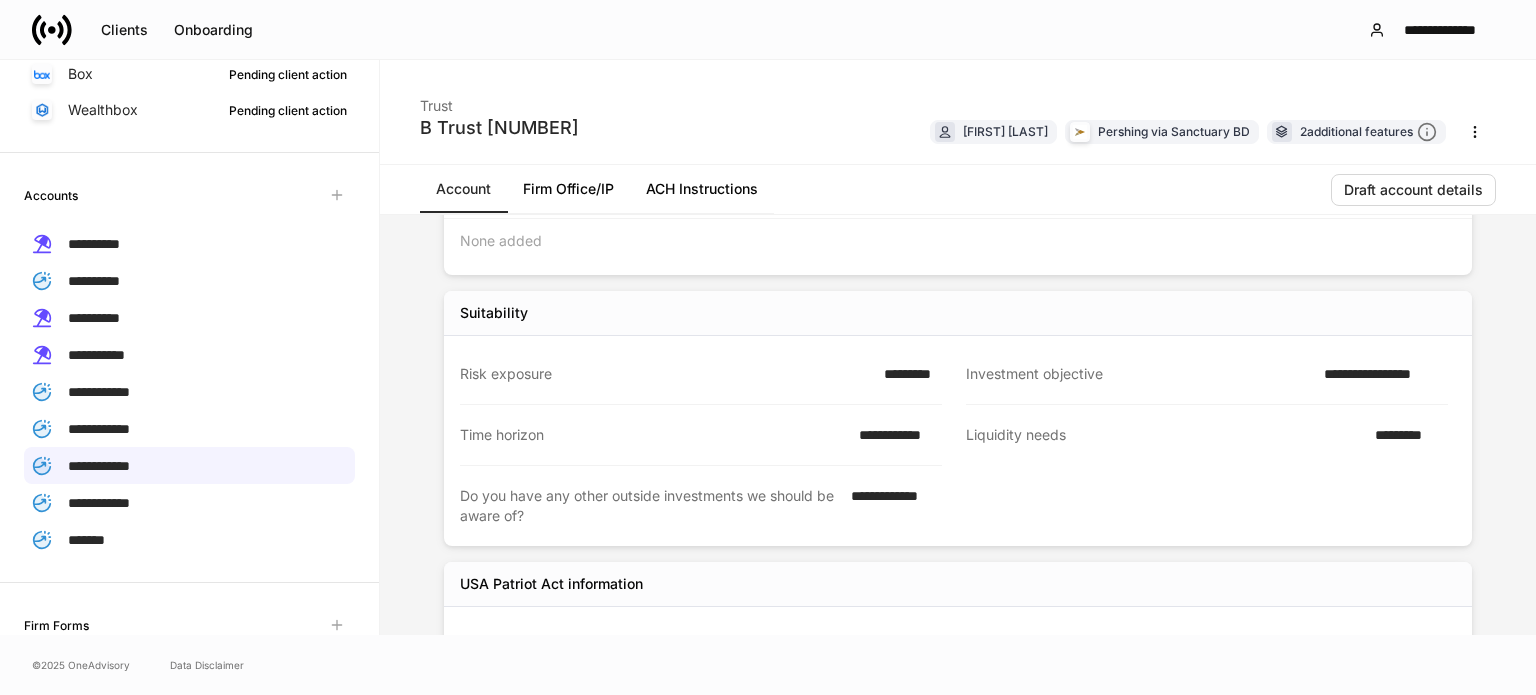 scroll, scrollTop: 900, scrollLeft: 0, axis: vertical 